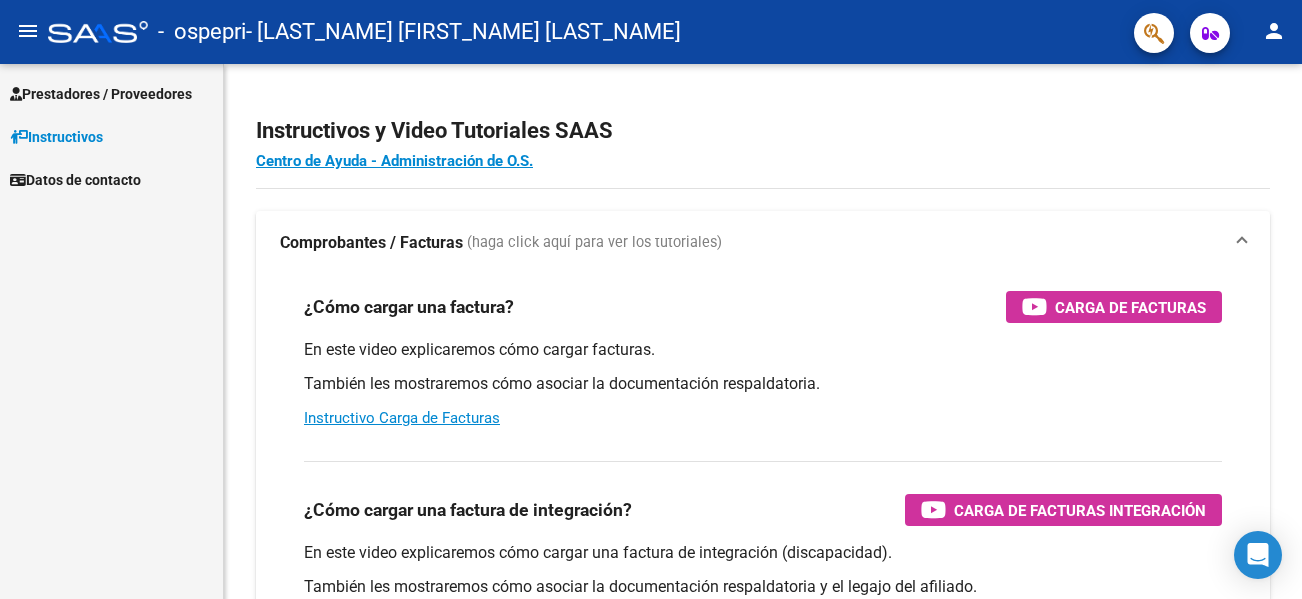 scroll, scrollTop: 0, scrollLeft: 0, axis: both 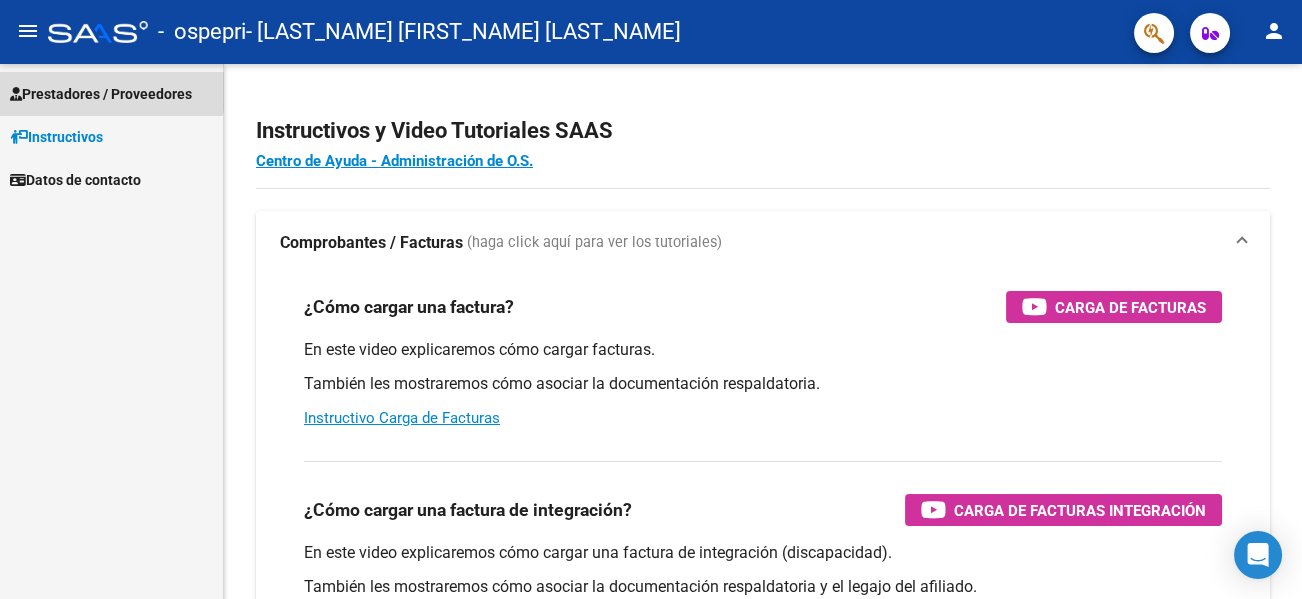 click on "Prestadores / Proveedores" at bounding box center [101, 94] 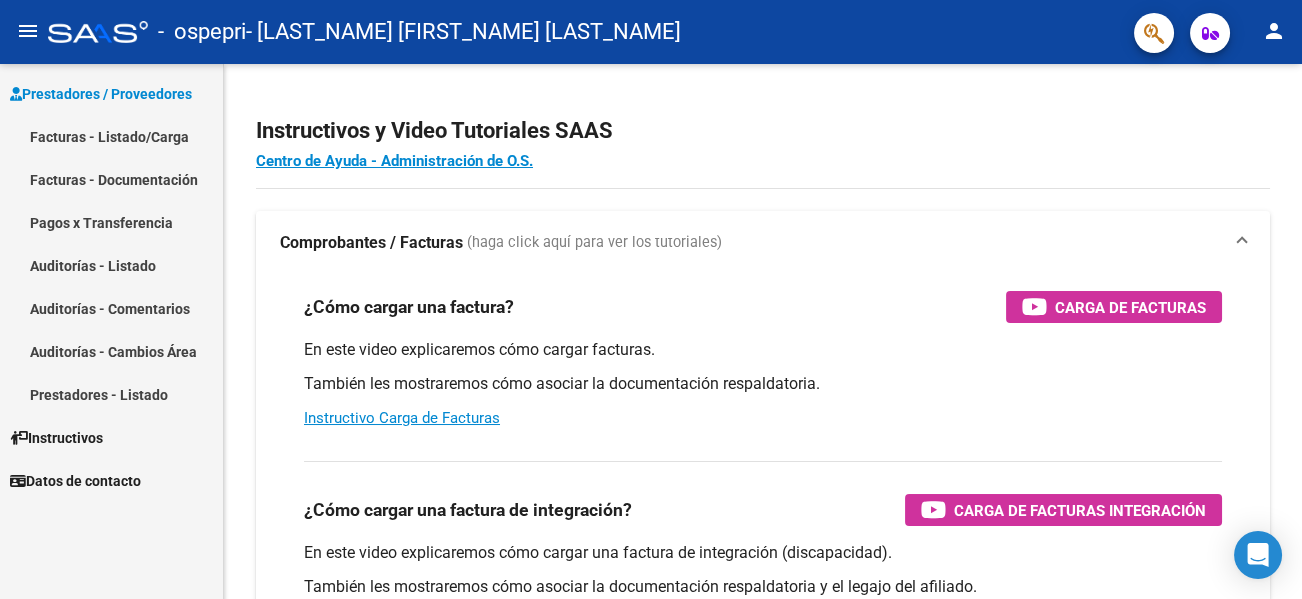 click on "Facturas - Listado/Carga" at bounding box center [111, 136] 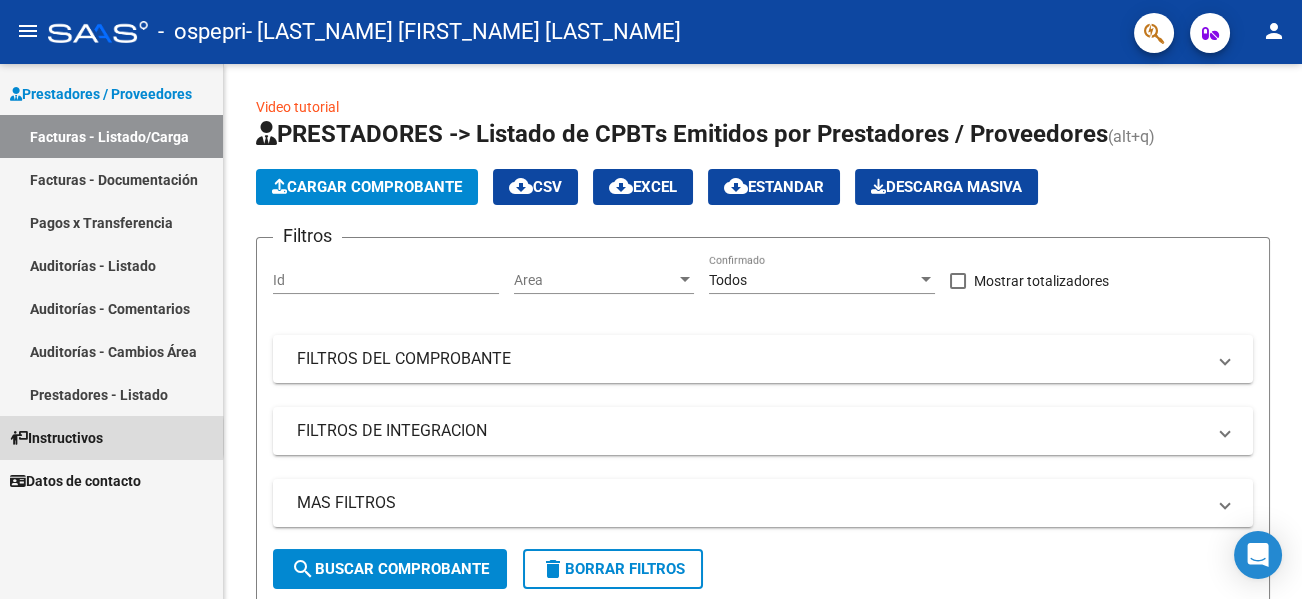 click on "Instructivos" at bounding box center [56, 438] 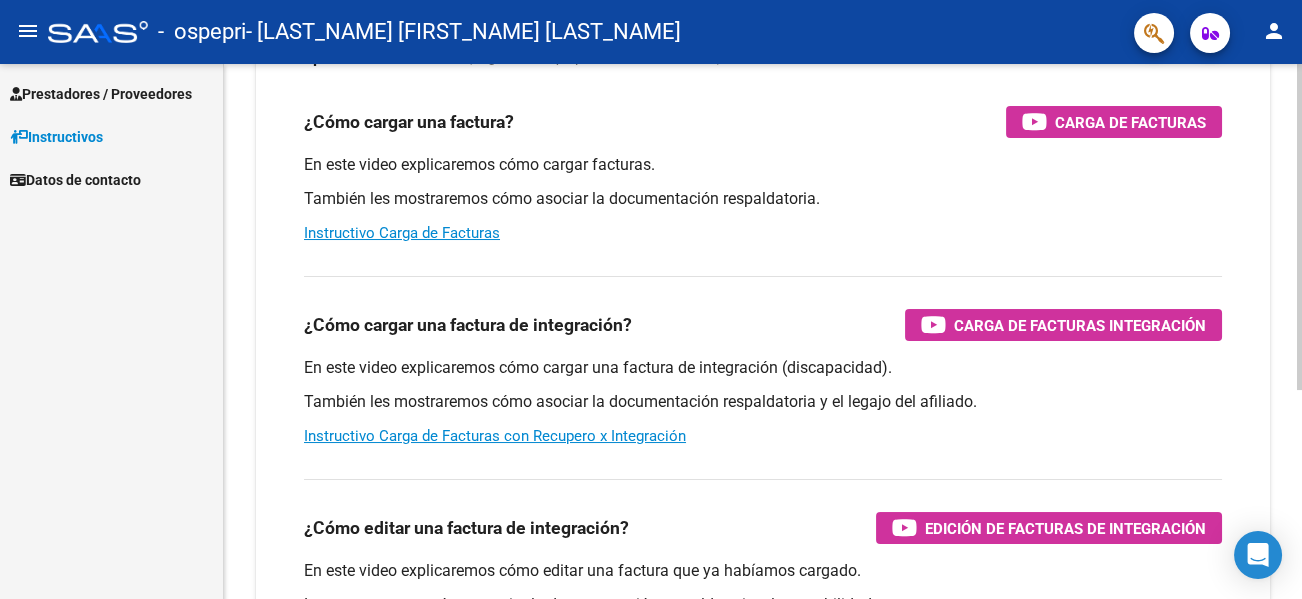 scroll, scrollTop: 187, scrollLeft: 0, axis: vertical 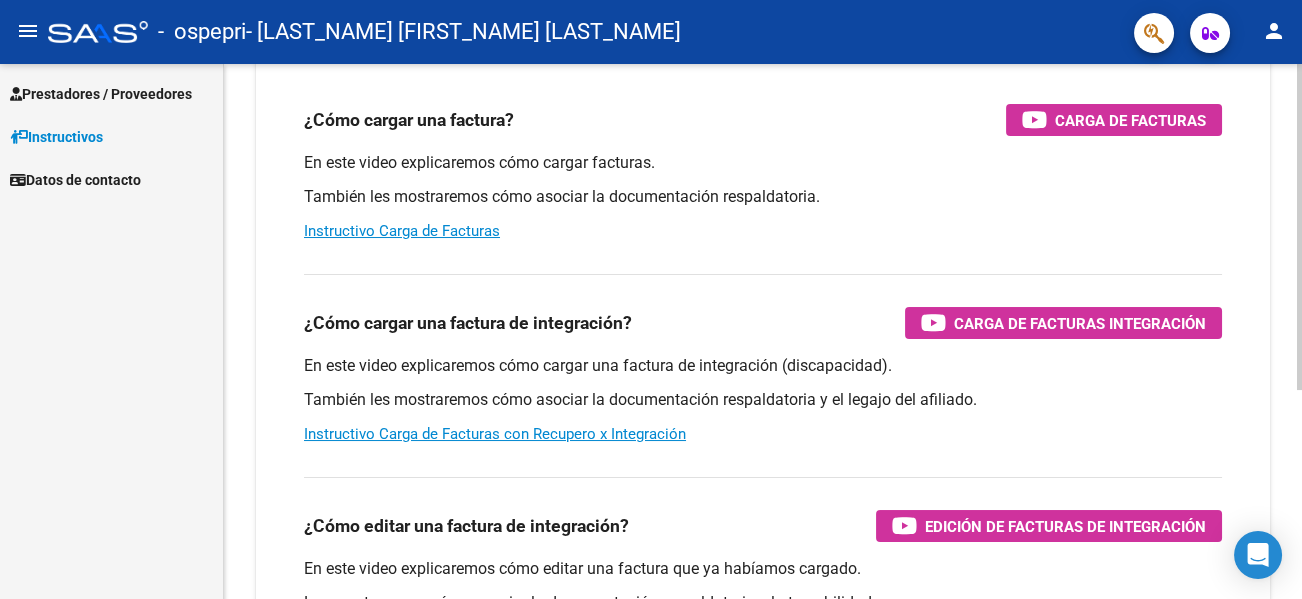 click 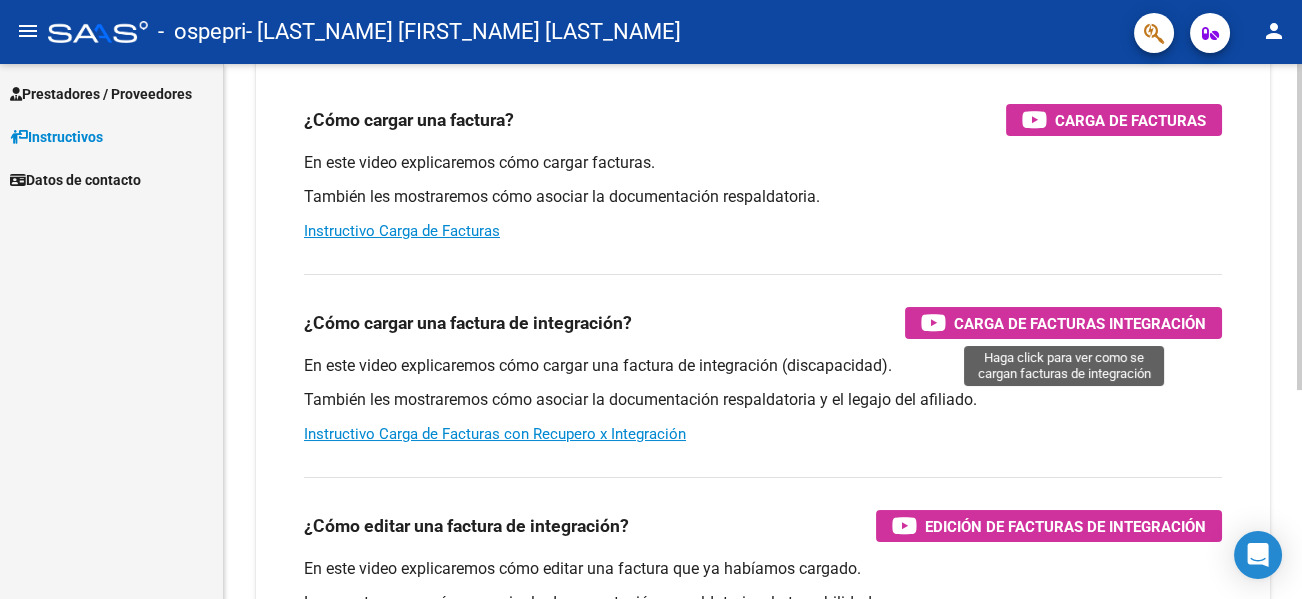 click on "Carga de Facturas Integración" at bounding box center (1080, 323) 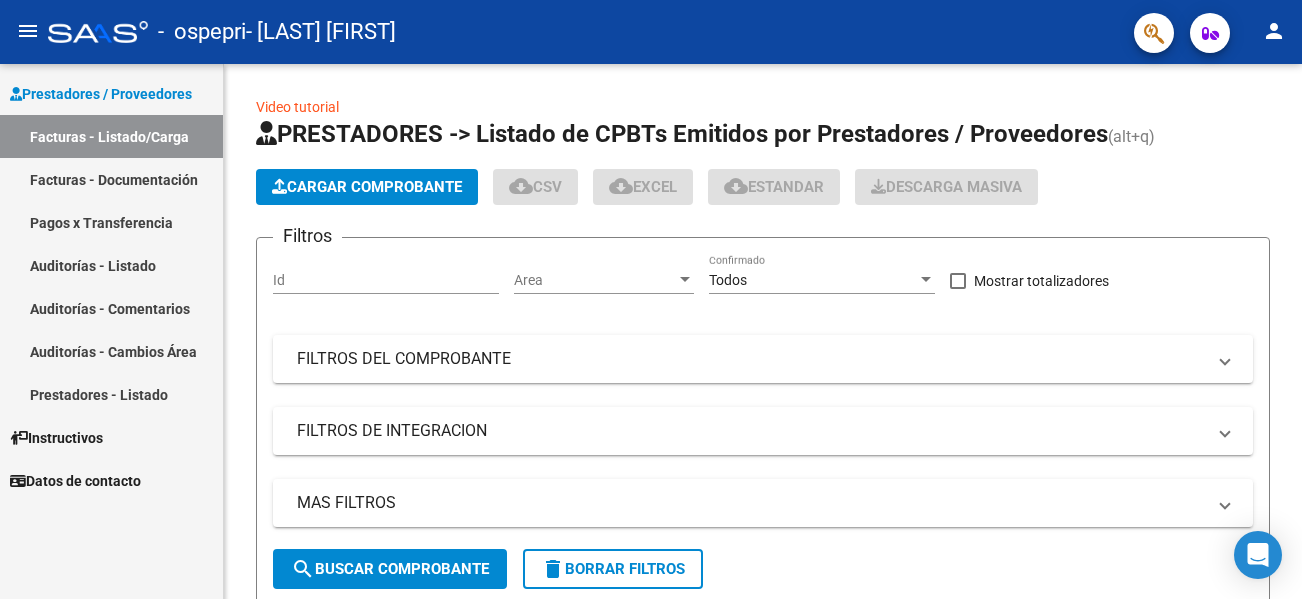 scroll, scrollTop: 0, scrollLeft: 0, axis: both 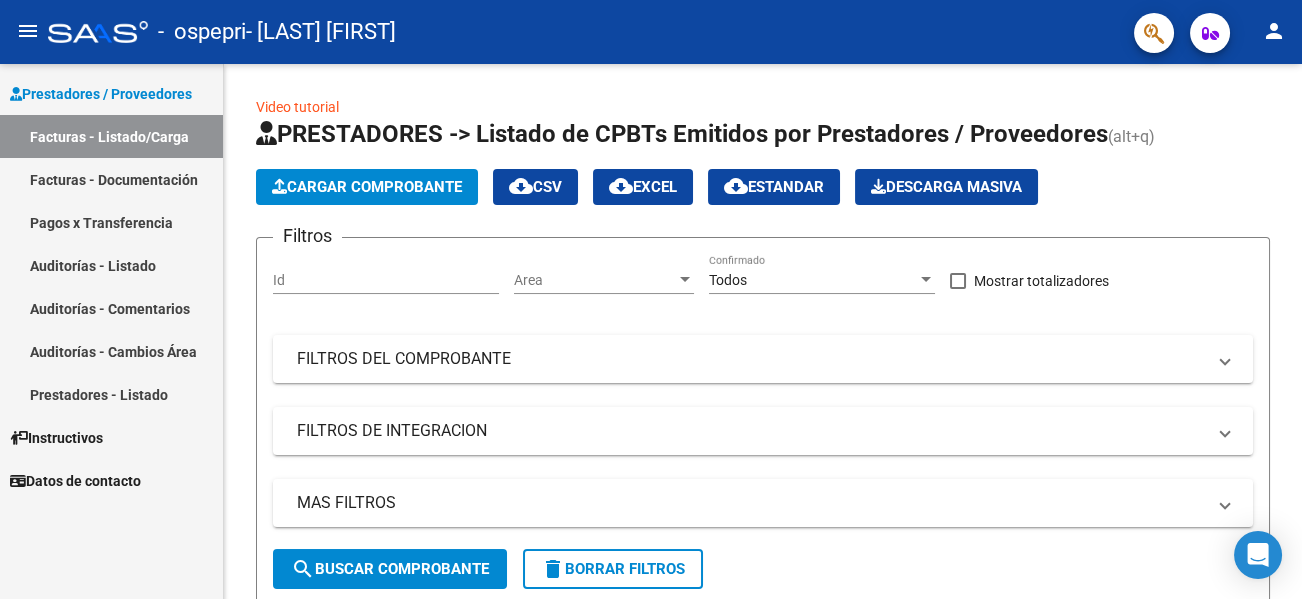 click on "Facturas - Listado/Carga" at bounding box center [111, 136] 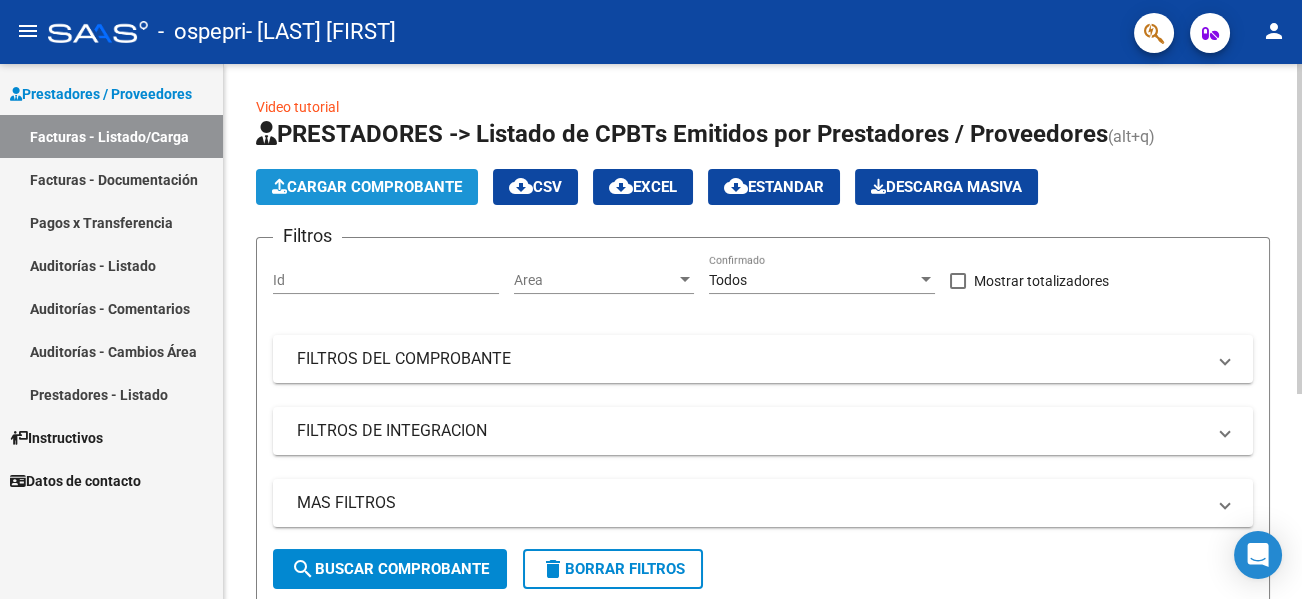 click on "Cargar Comprobante" 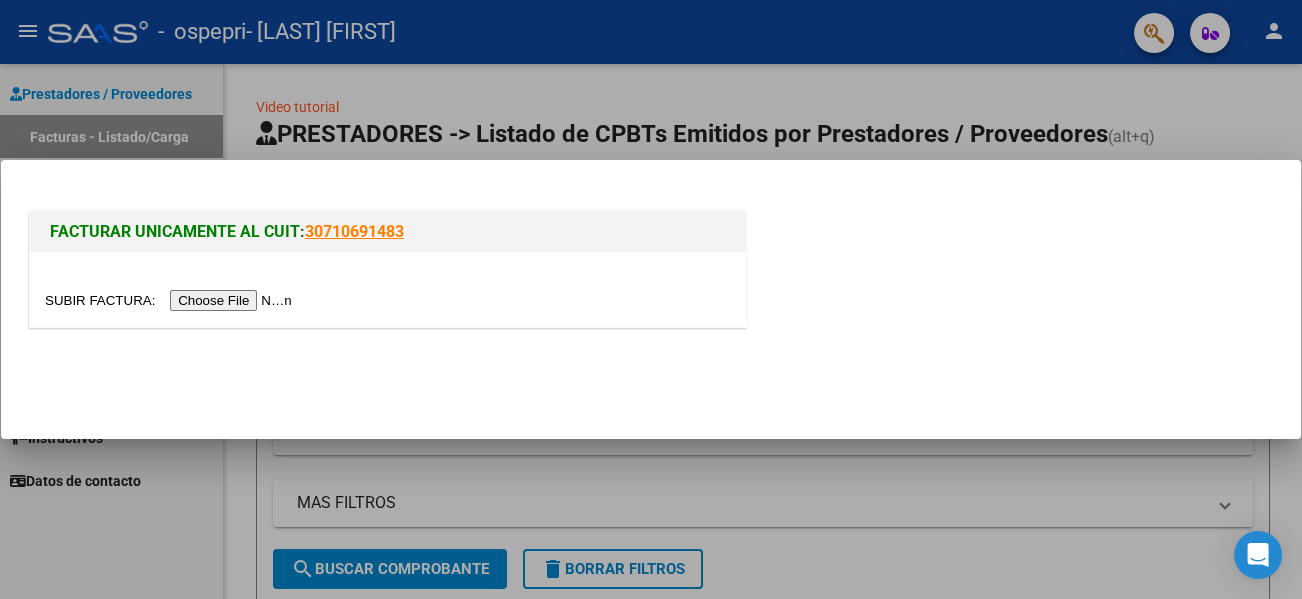 click at bounding box center [651, 299] 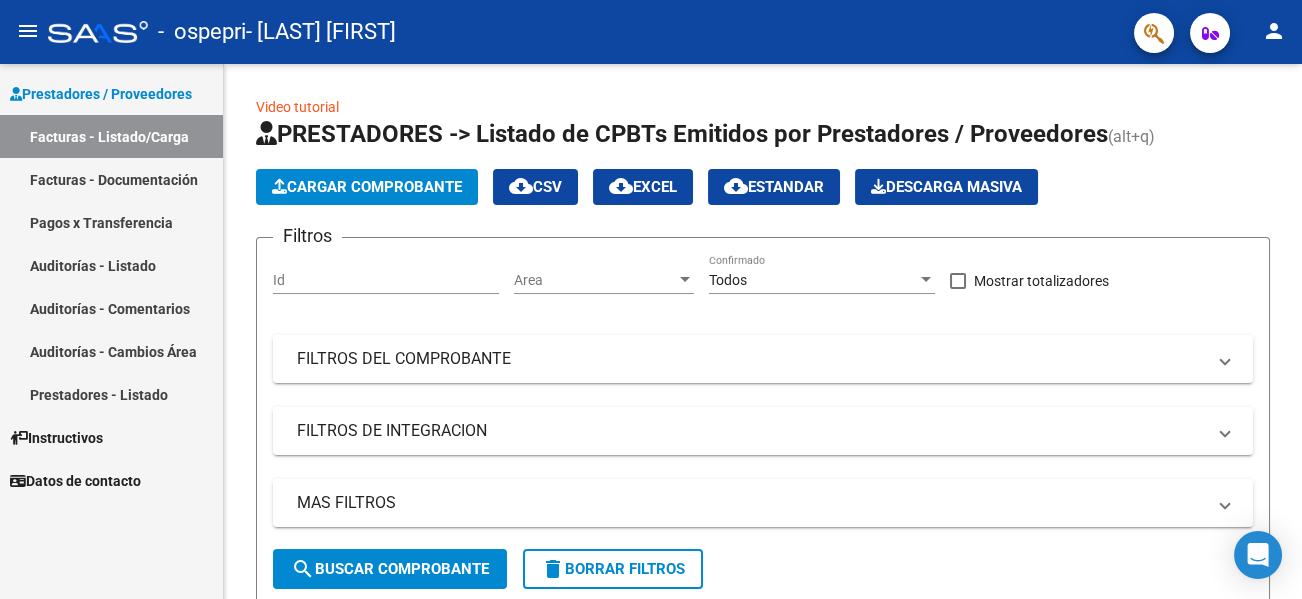 click on "Prestadores / Proveedores" at bounding box center (101, 94) 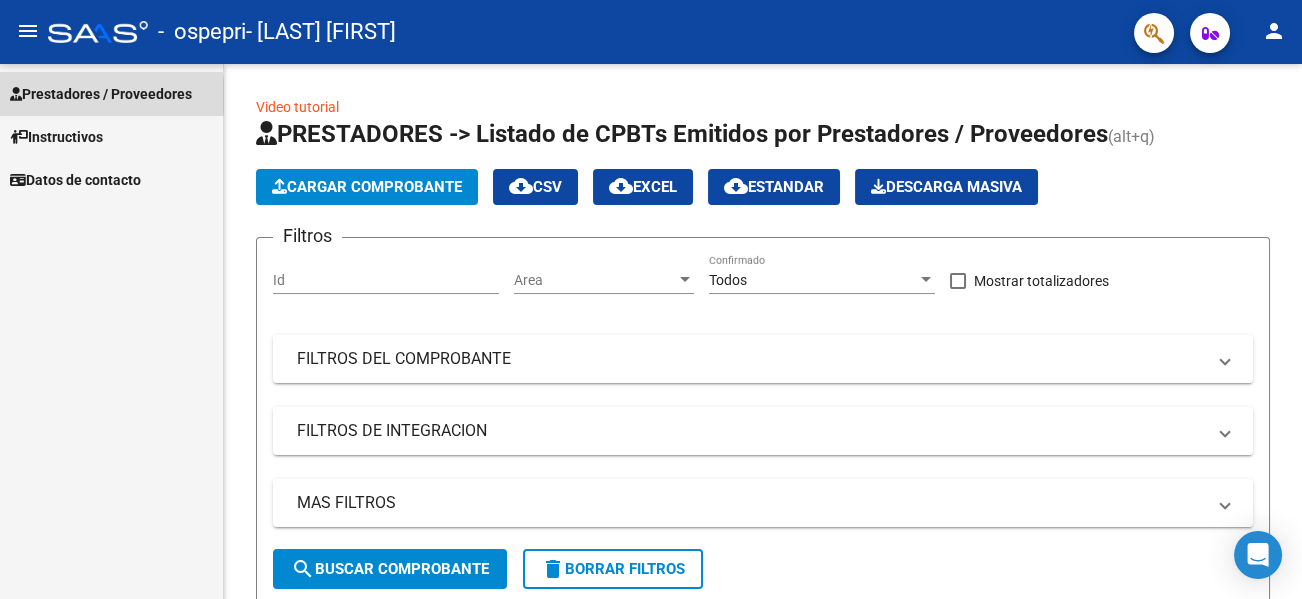 click on "Prestadores / Proveedores" at bounding box center [101, 94] 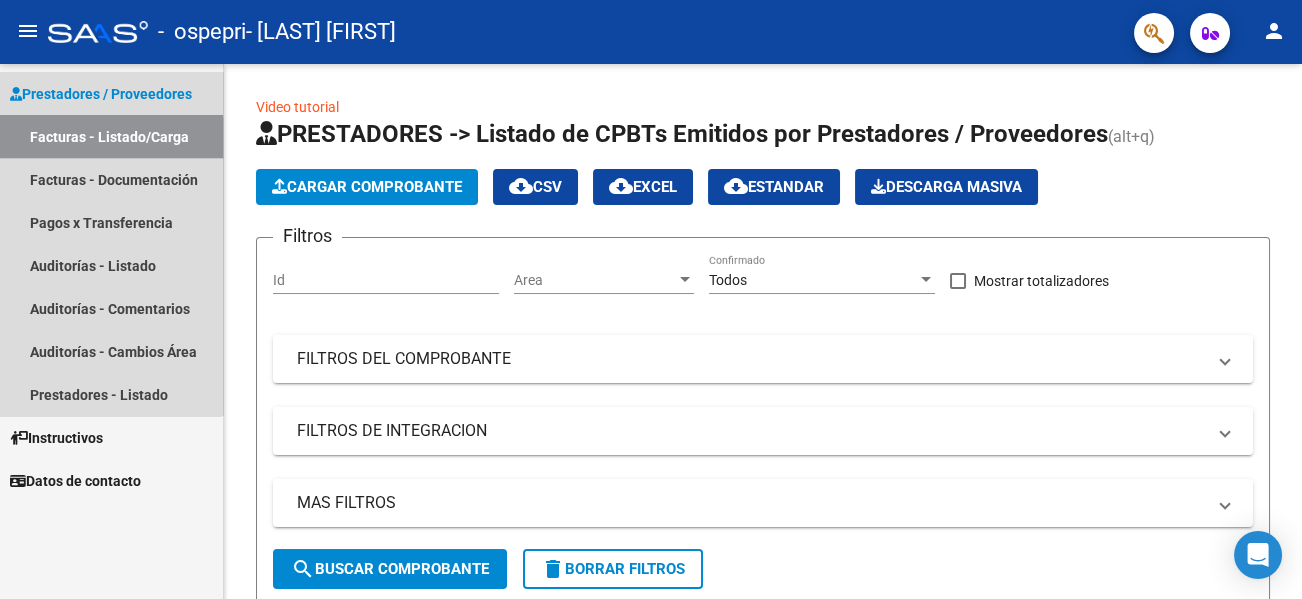 click on "Facturas - Listado/Carga" at bounding box center [111, 136] 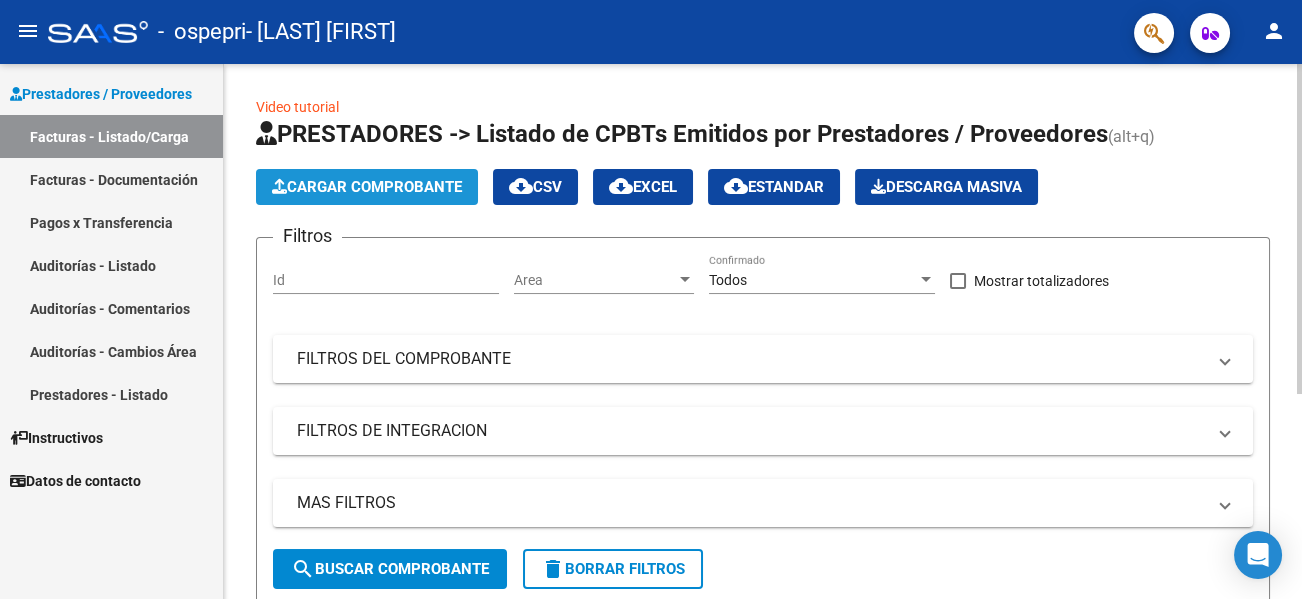 click on "Cargar Comprobante" 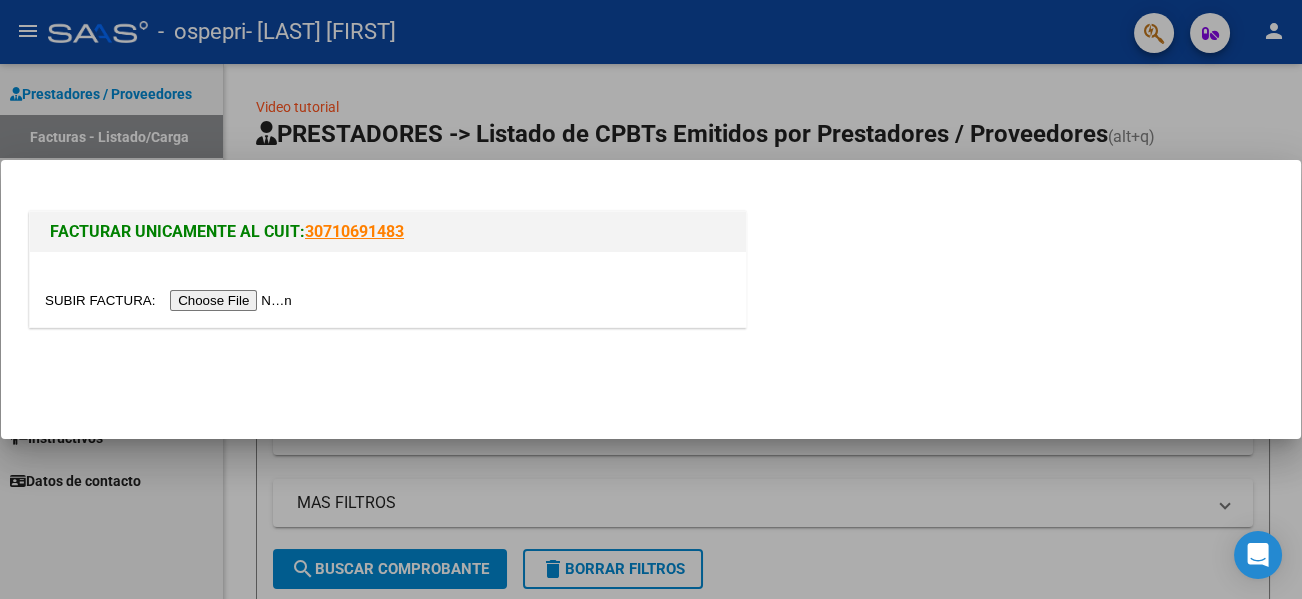 click at bounding box center (171, 300) 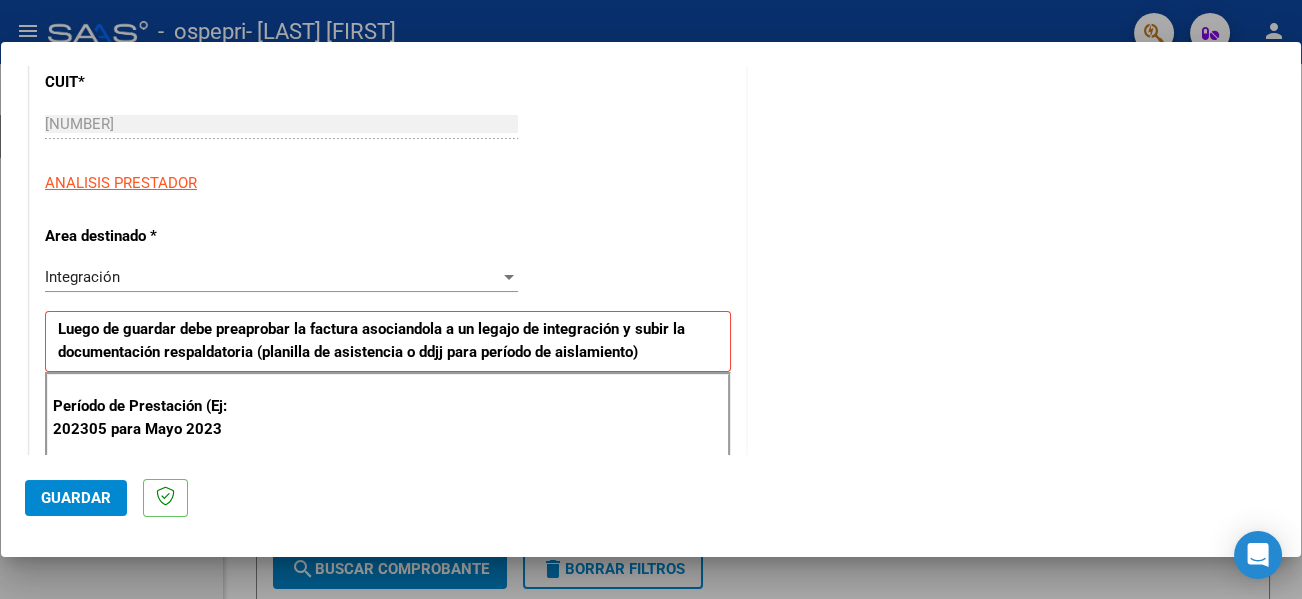 scroll, scrollTop: 280, scrollLeft: 0, axis: vertical 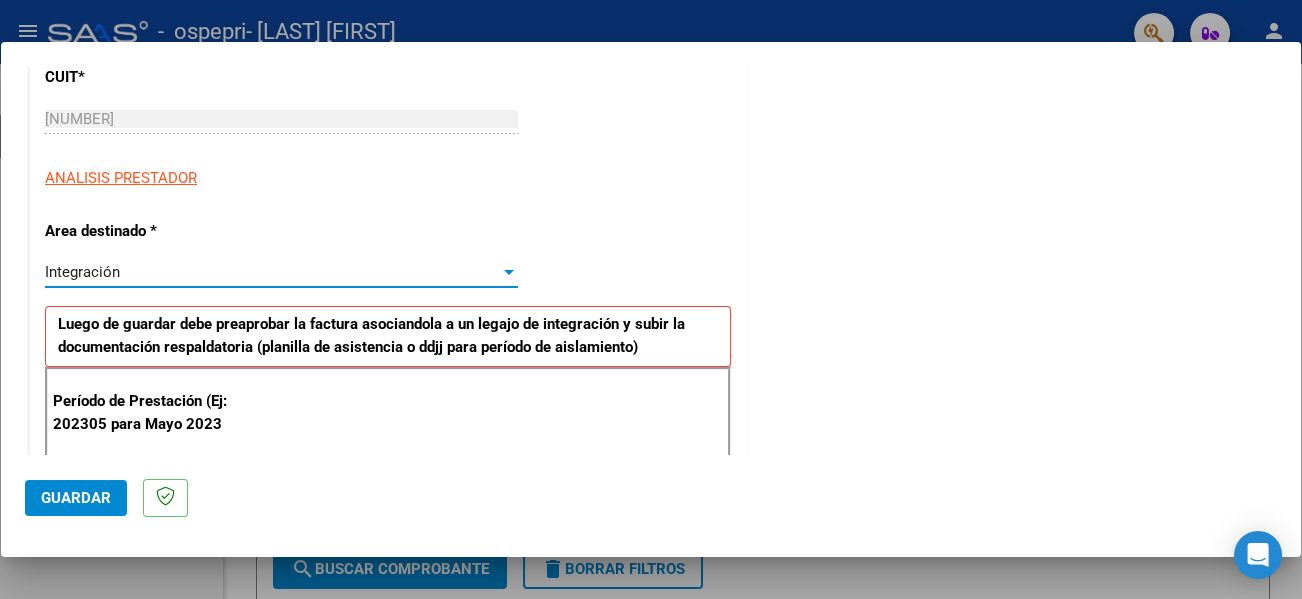click on "Integración" at bounding box center [272, 272] 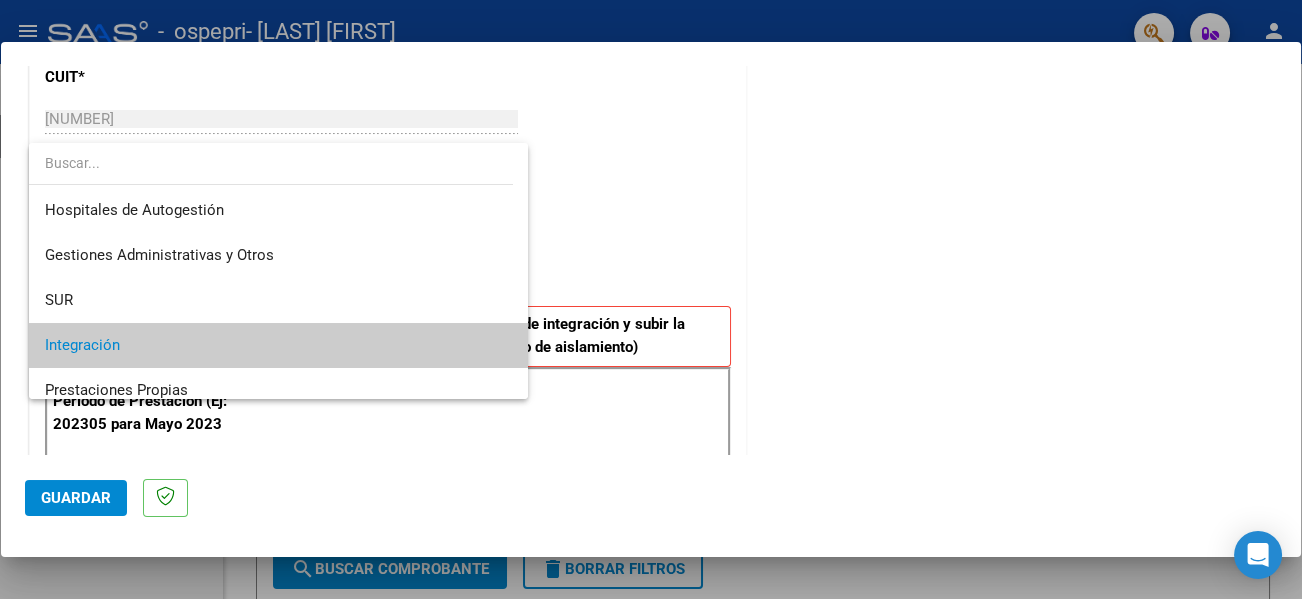 scroll, scrollTop: 74, scrollLeft: 0, axis: vertical 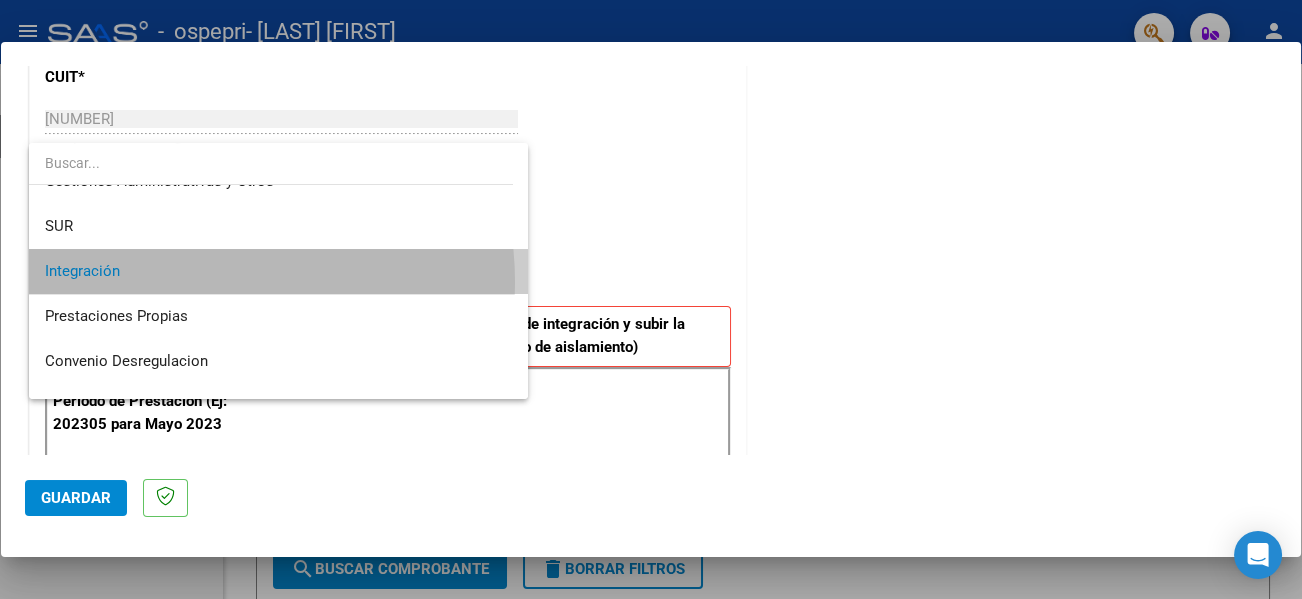 click on "Integración" at bounding box center (278, 271) 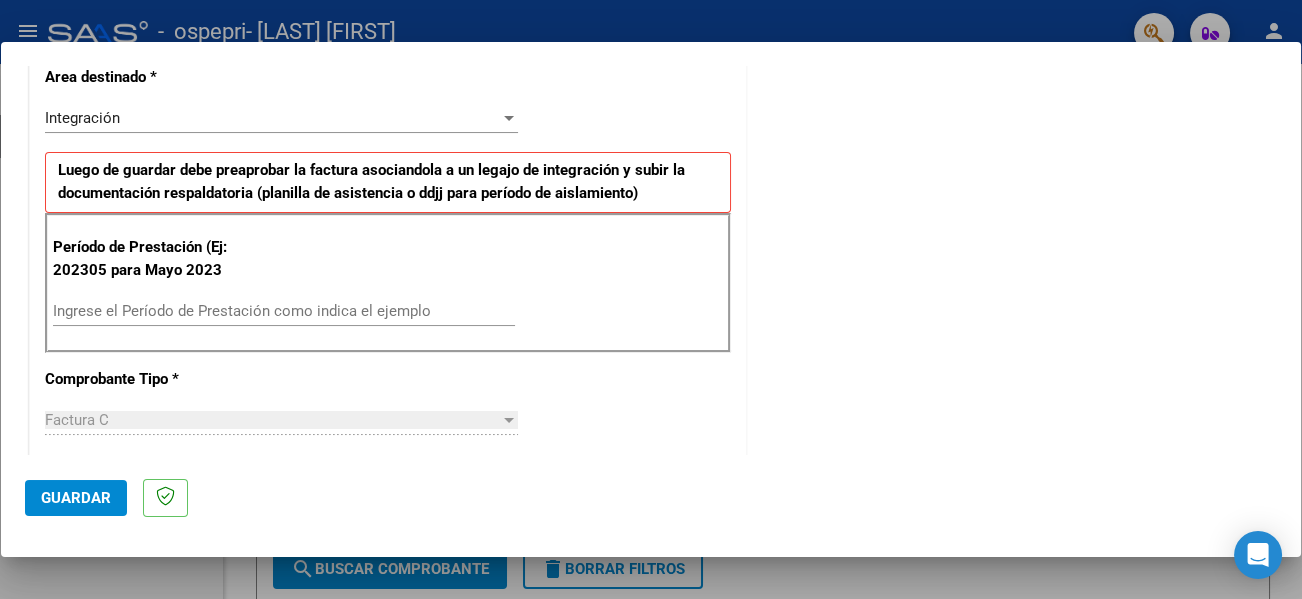 scroll, scrollTop: 443, scrollLeft: 0, axis: vertical 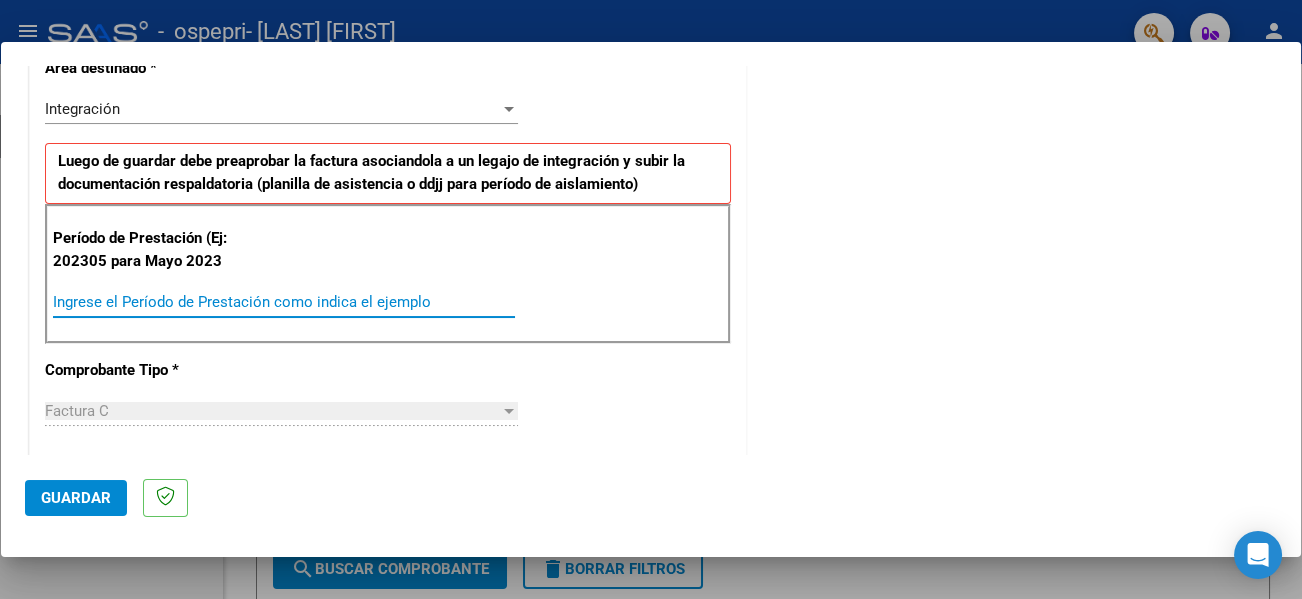 click on "Ingrese el Período de Prestación como indica el ejemplo" at bounding box center (284, 302) 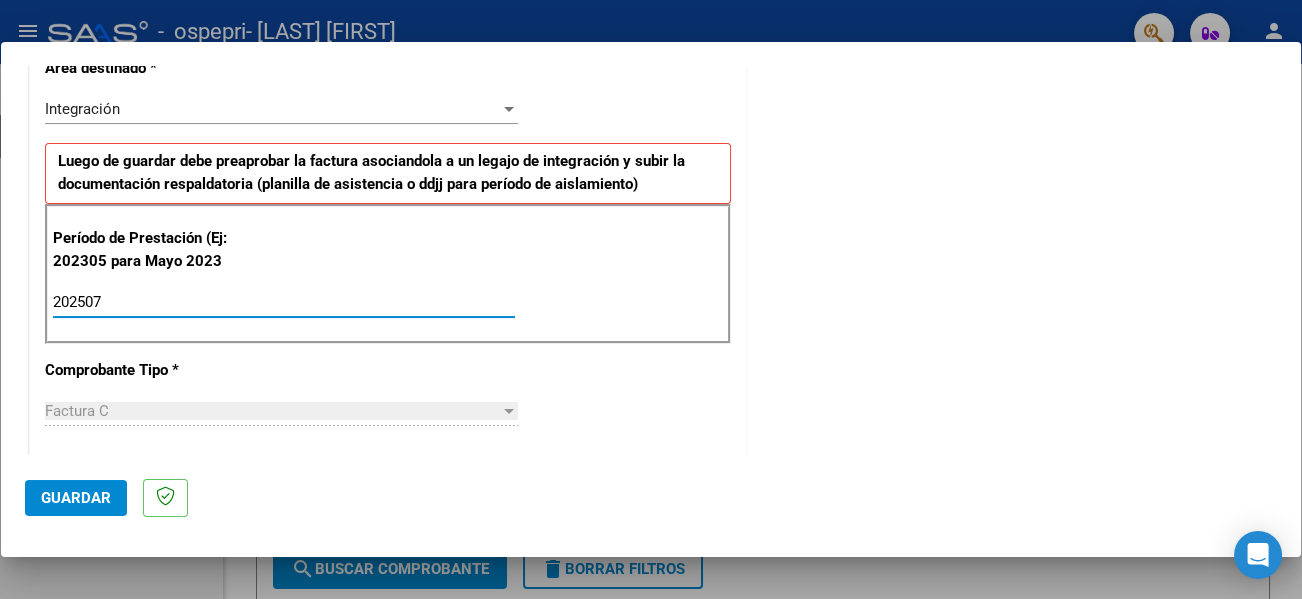 type on "202507" 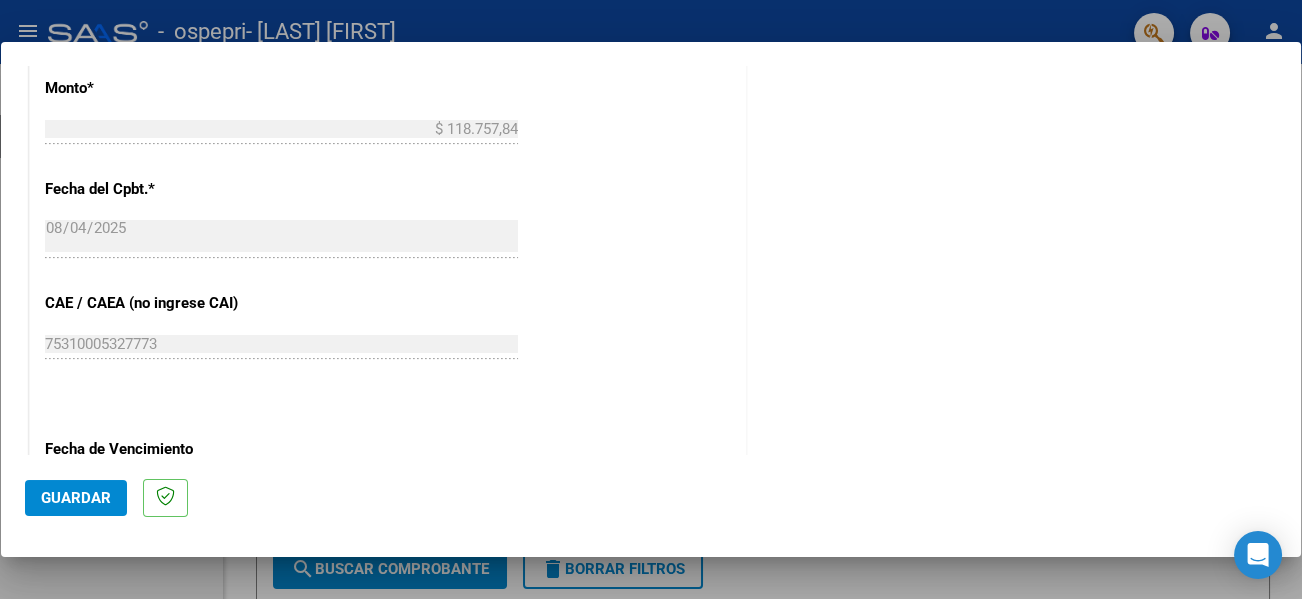 scroll, scrollTop: 1042, scrollLeft: 0, axis: vertical 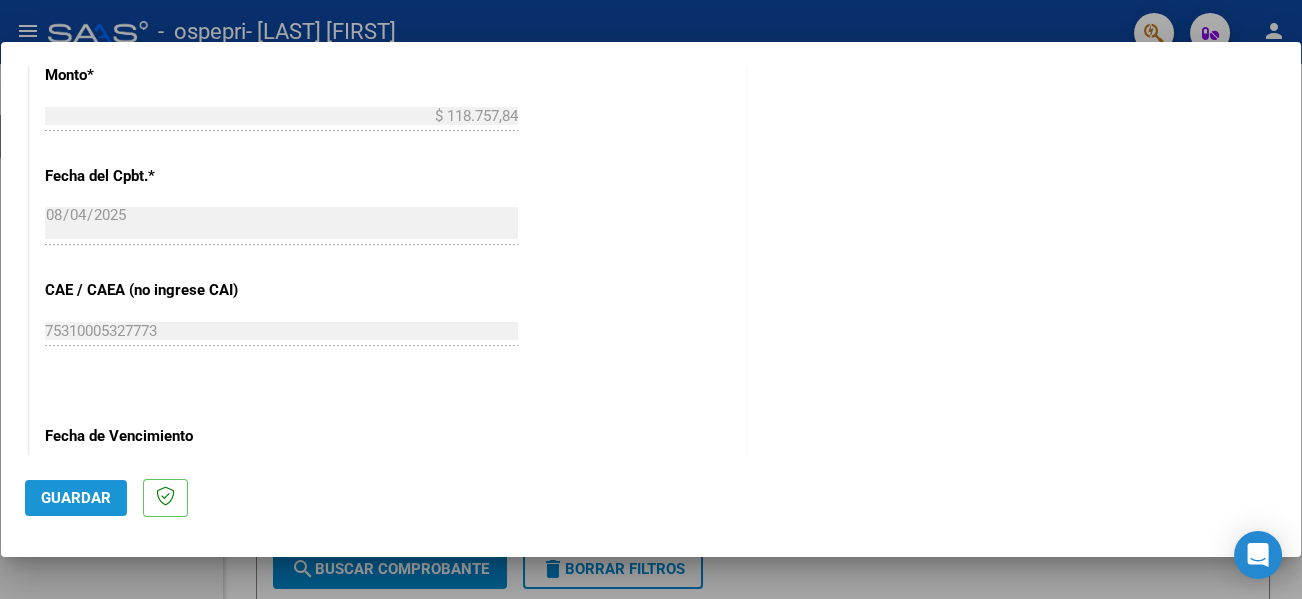 click on "Guardar" 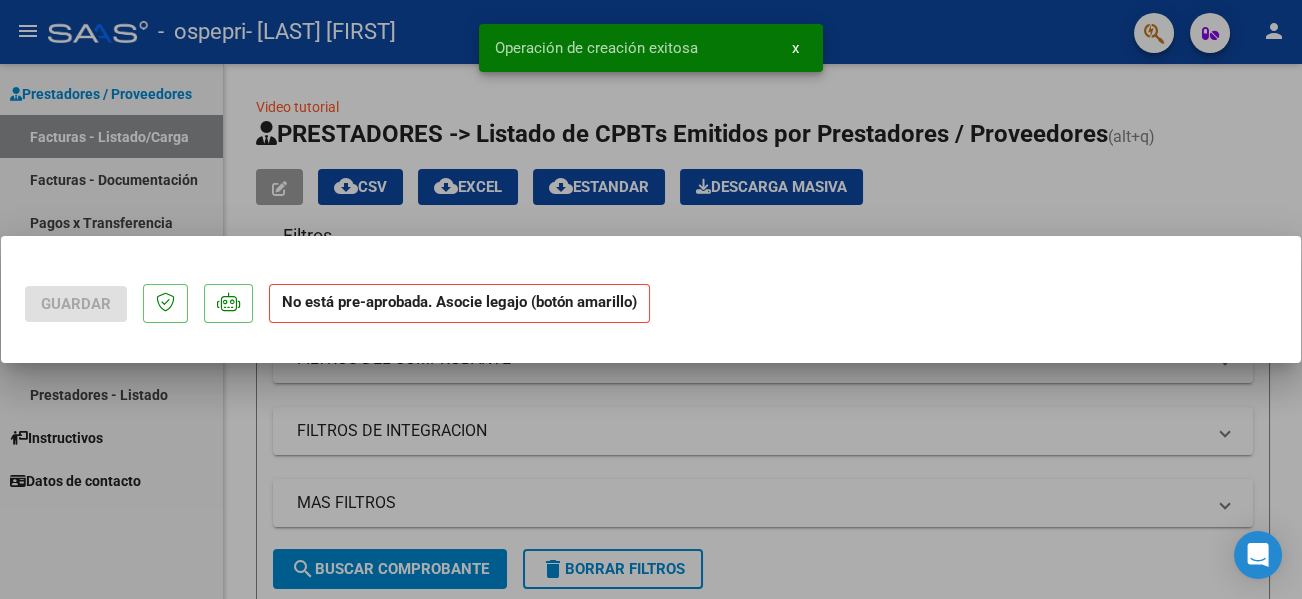 scroll, scrollTop: 0, scrollLeft: 0, axis: both 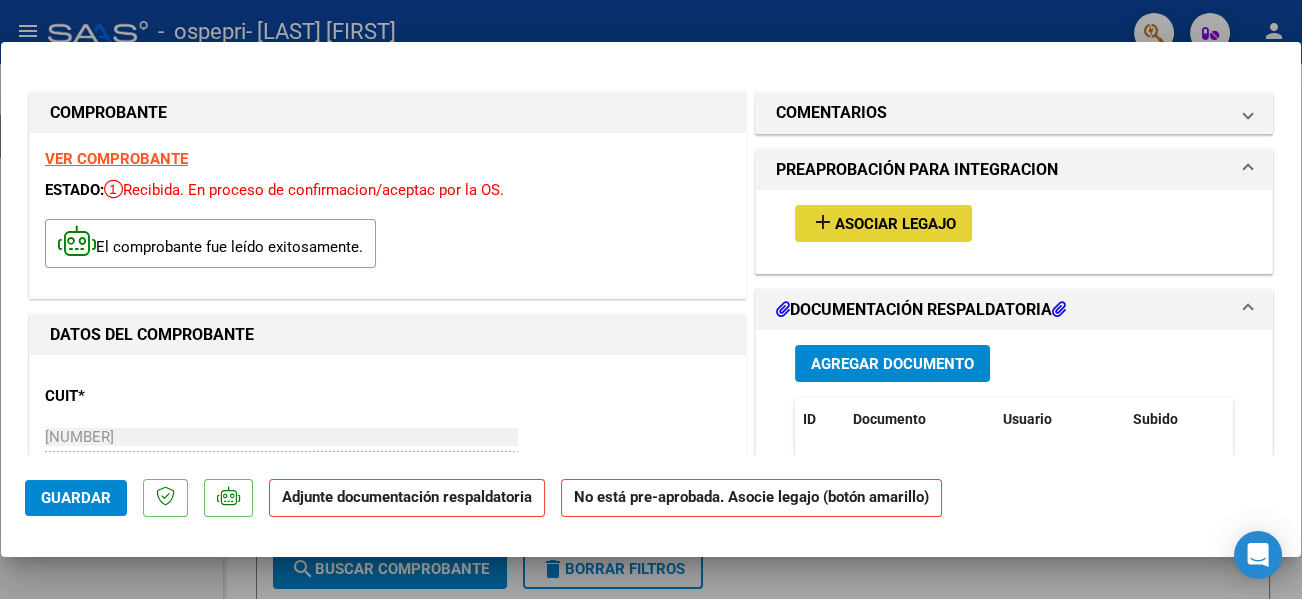 click on "Asociar Legajo" at bounding box center [895, 224] 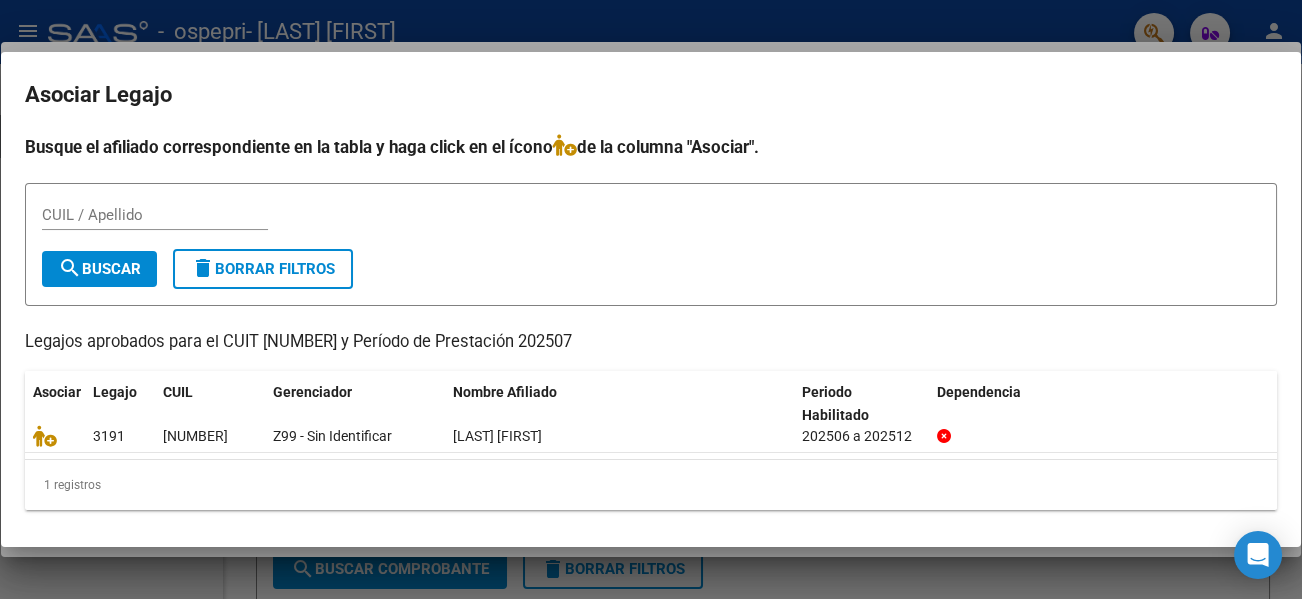 scroll, scrollTop: 2, scrollLeft: 0, axis: vertical 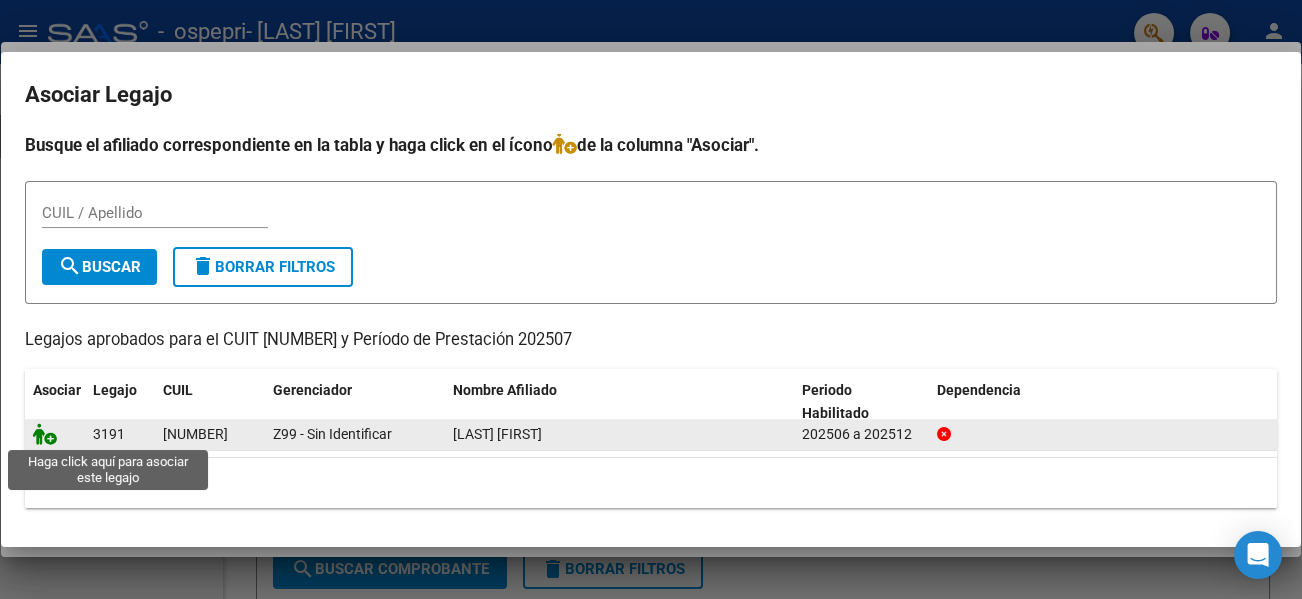 click 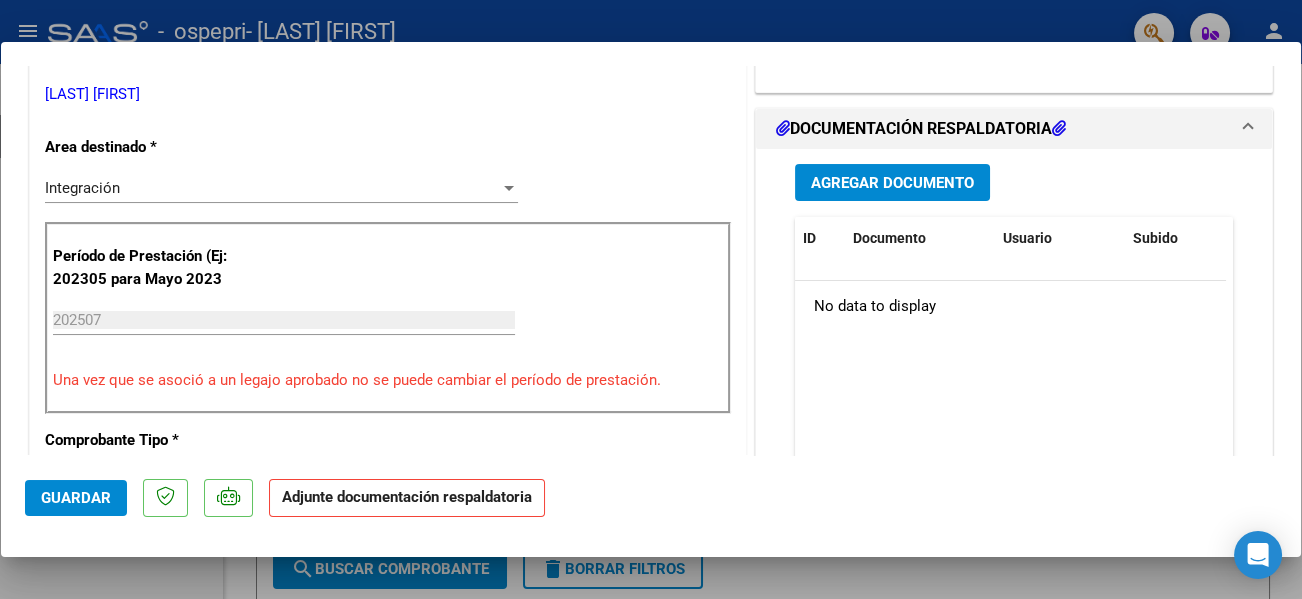 scroll, scrollTop: 455, scrollLeft: 0, axis: vertical 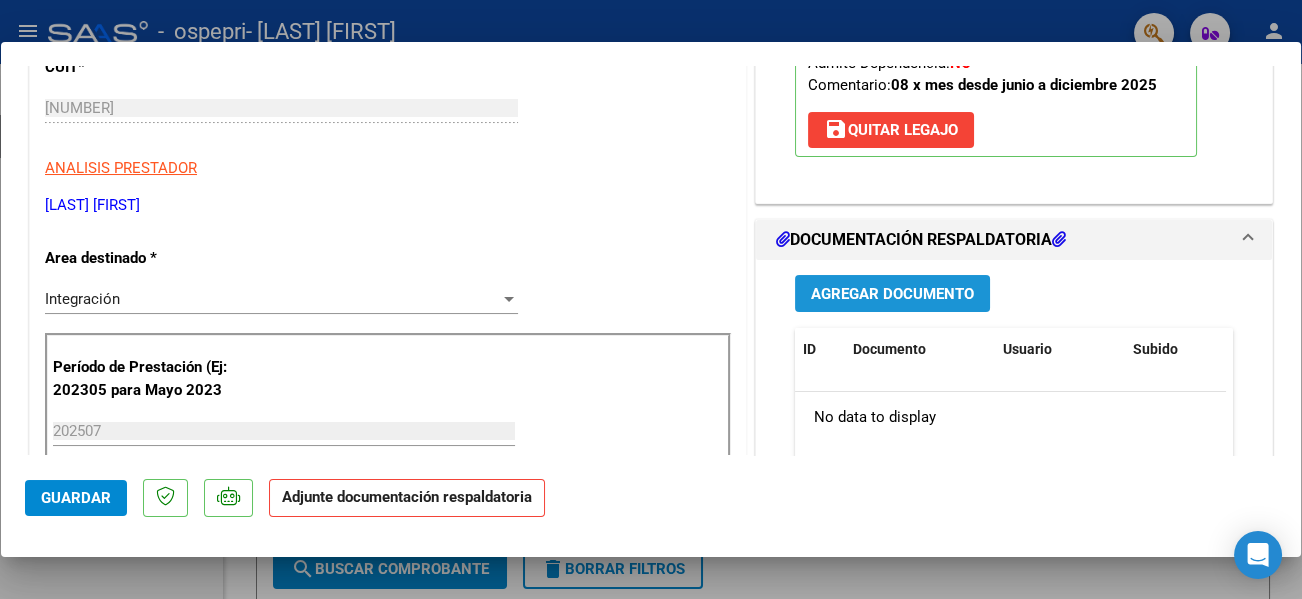 click on "Agregar Documento" at bounding box center [892, 294] 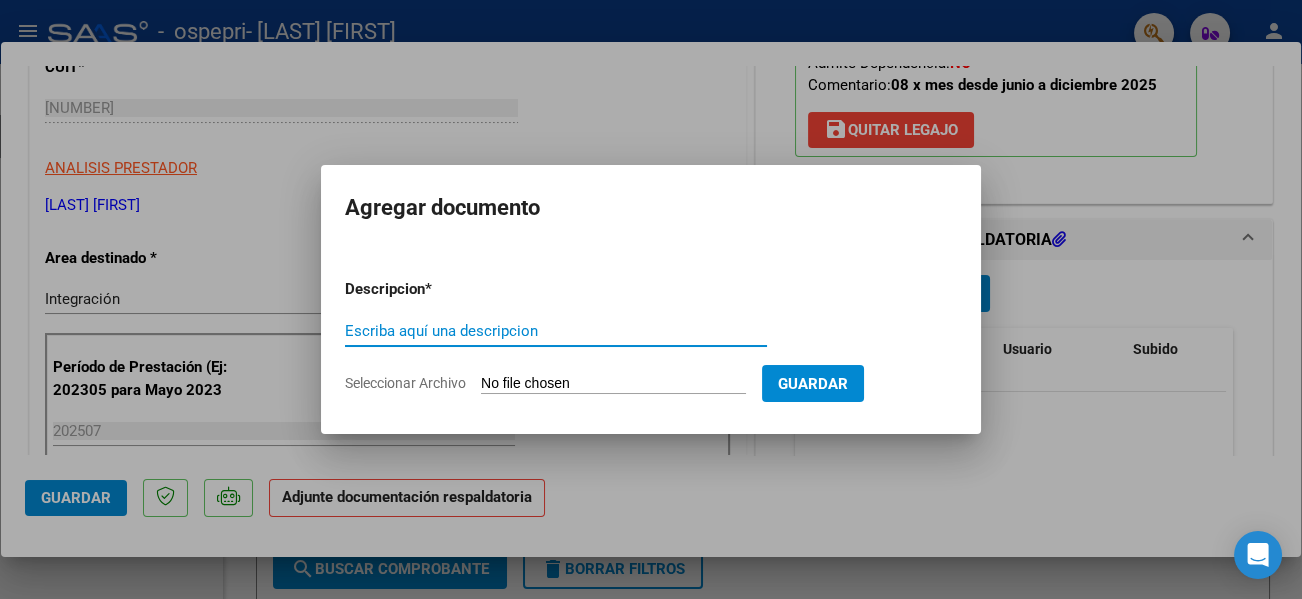 type 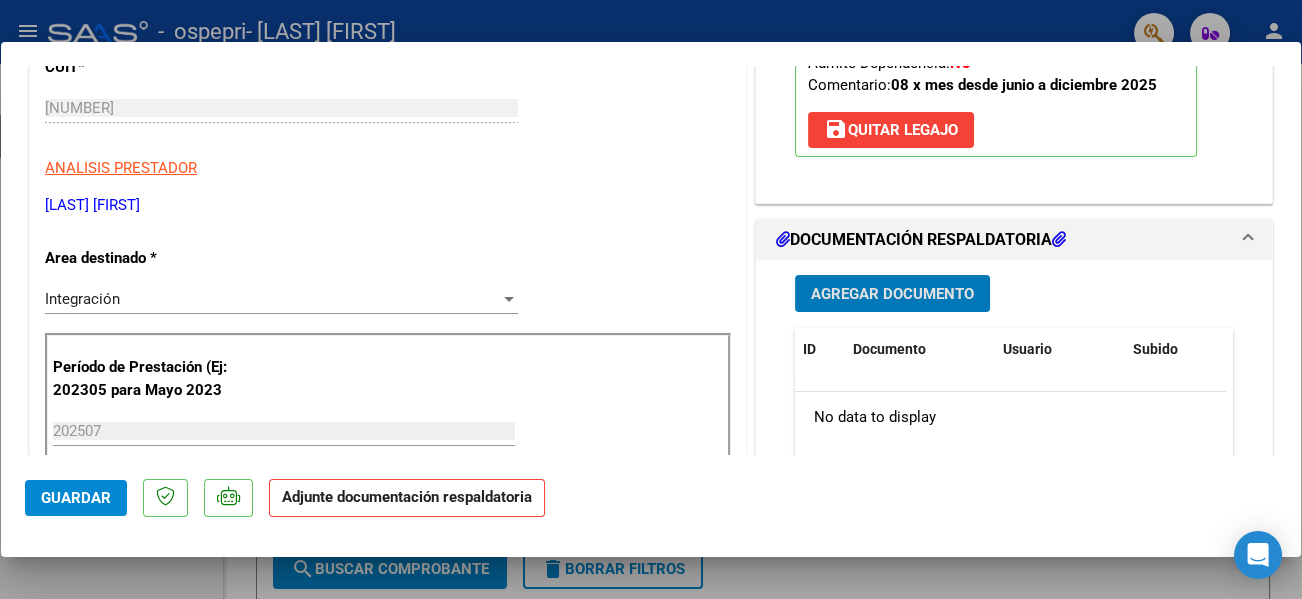 click on "Agregar Documento" at bounding box center (892, 294) 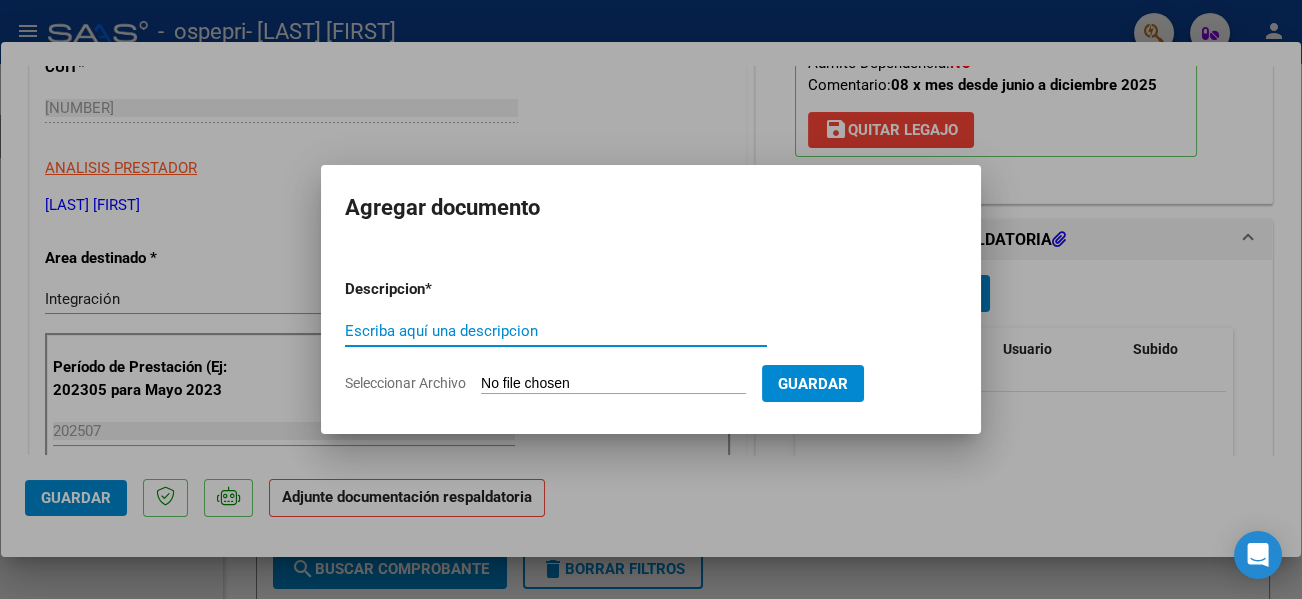 click on "Escriba aquí una descripcion" at bounding box center (556, 331) 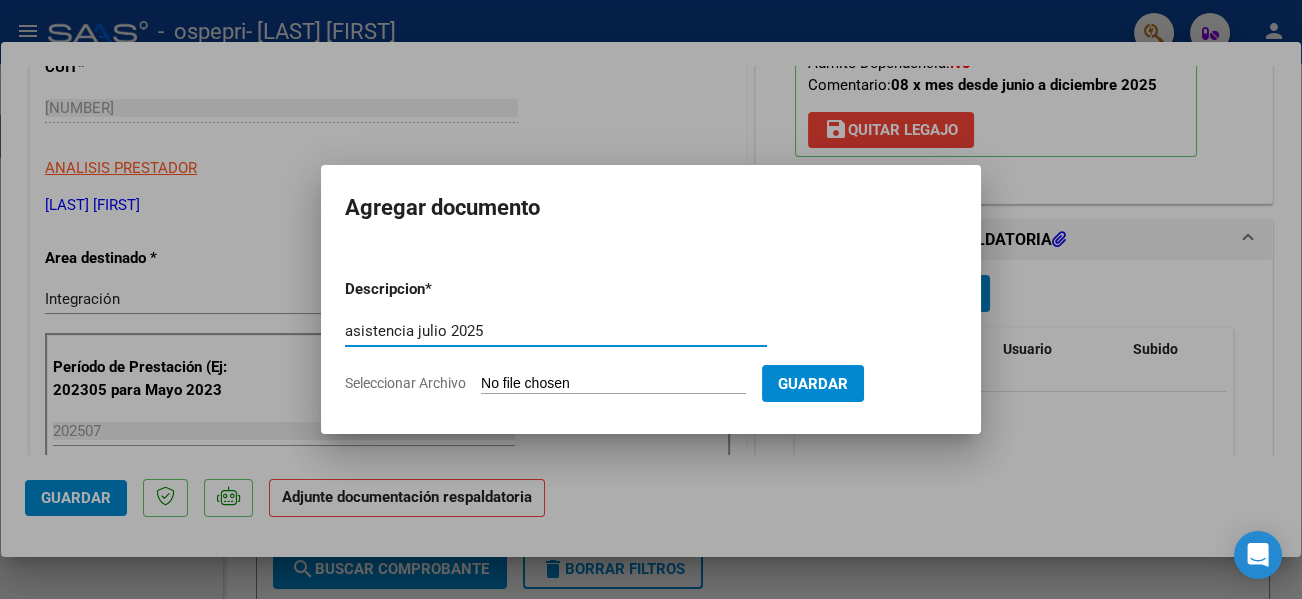 type on "asistencia julio 2025" 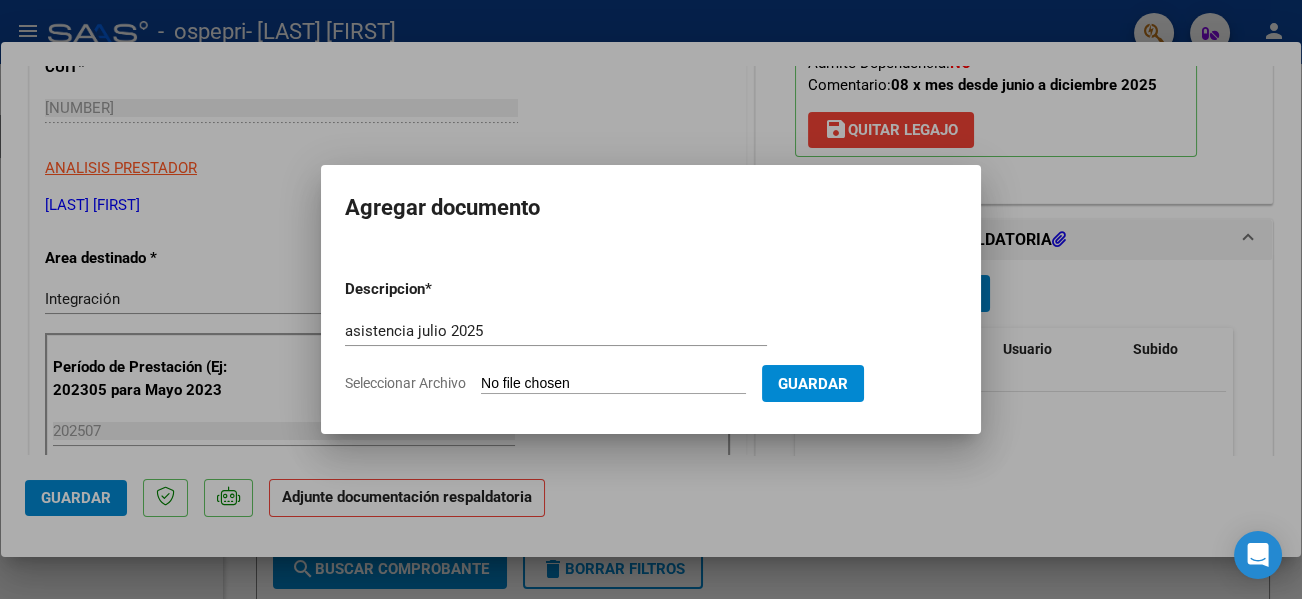 click on "Seleccionar Archivo" at bounding box center (613, 384) 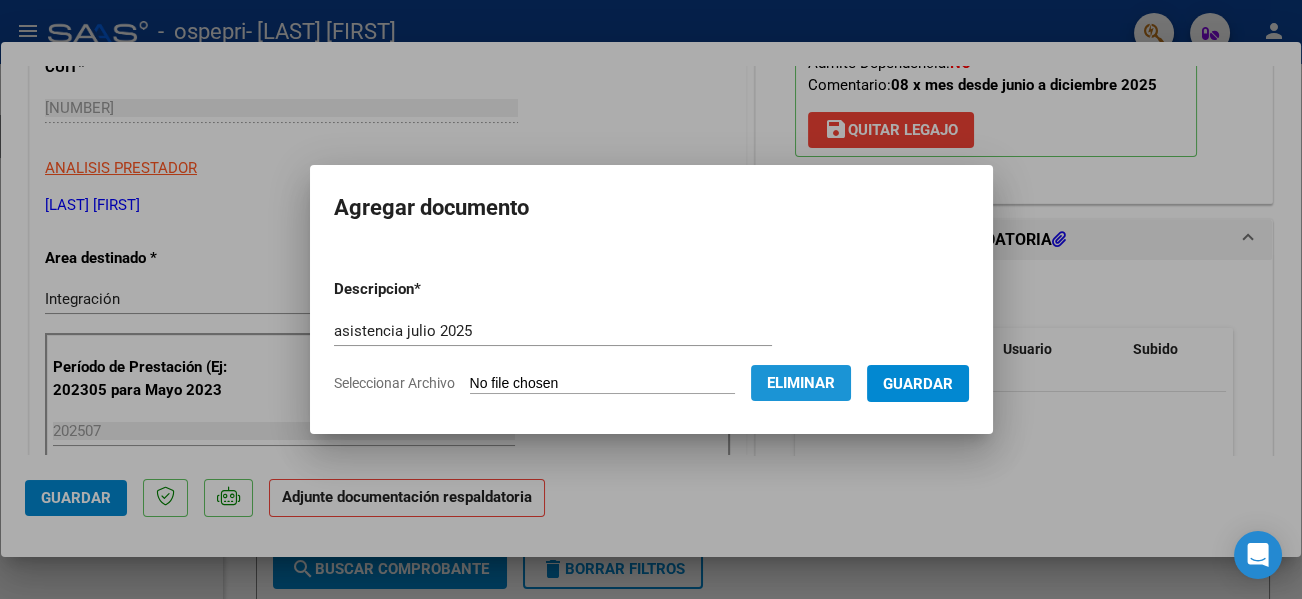 click on "Eliminar" 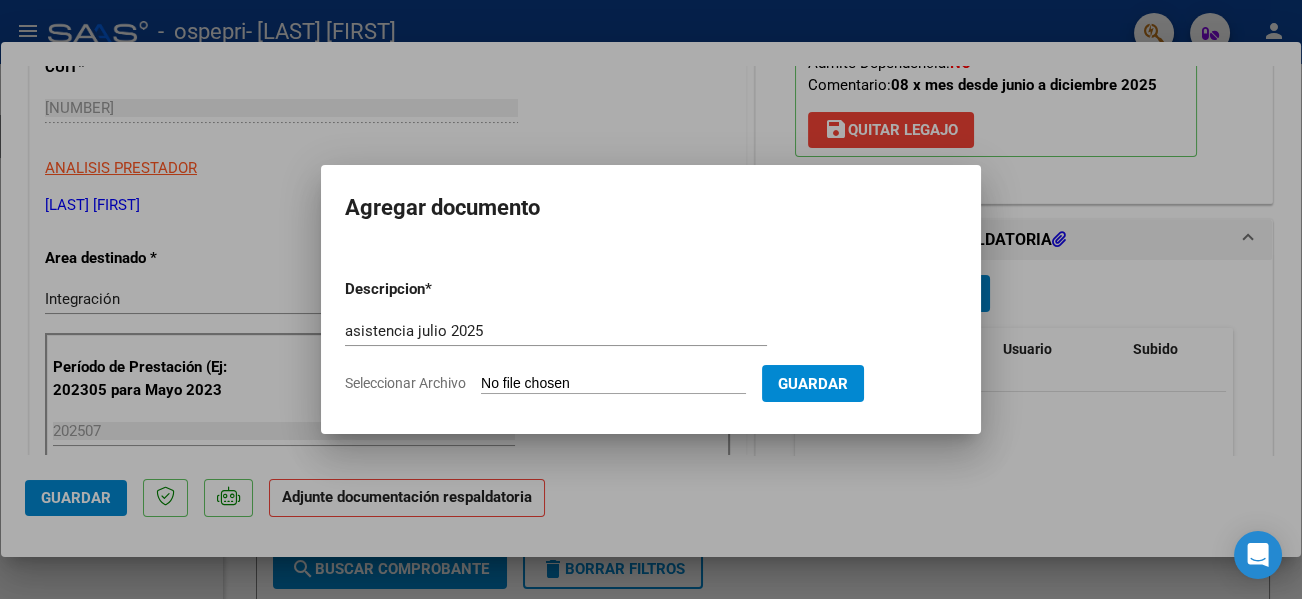 click on "Seleccionar Archivo" at bounding box center (613, 384) 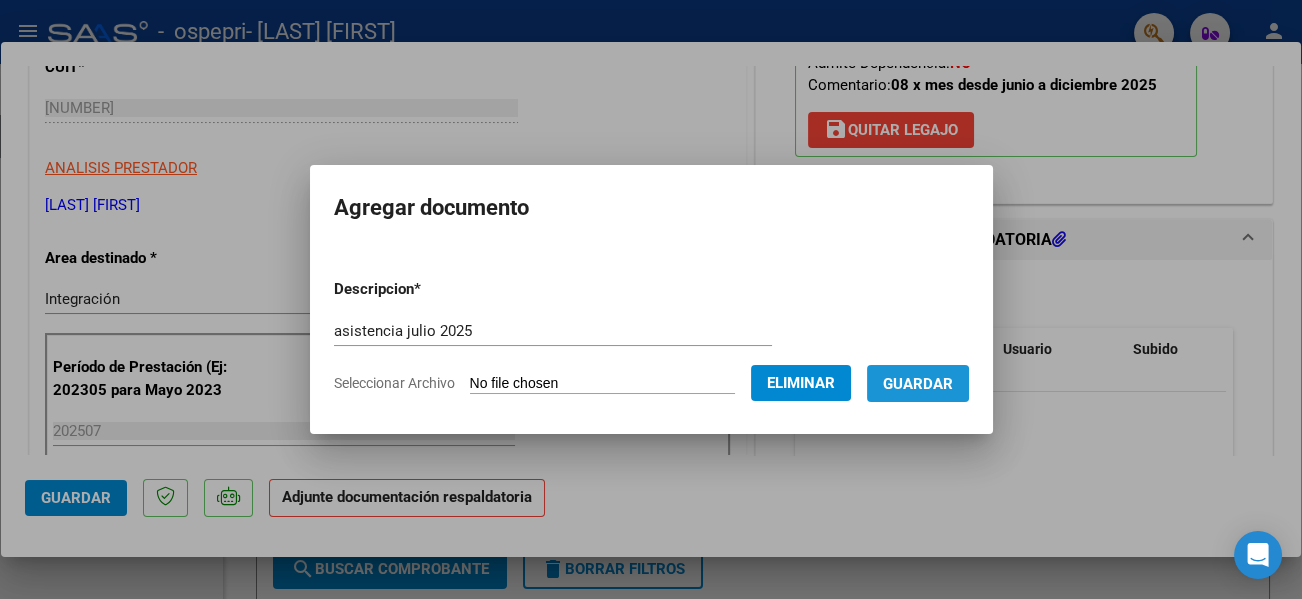 click on "Guardar" at bounding box center (918, 384) 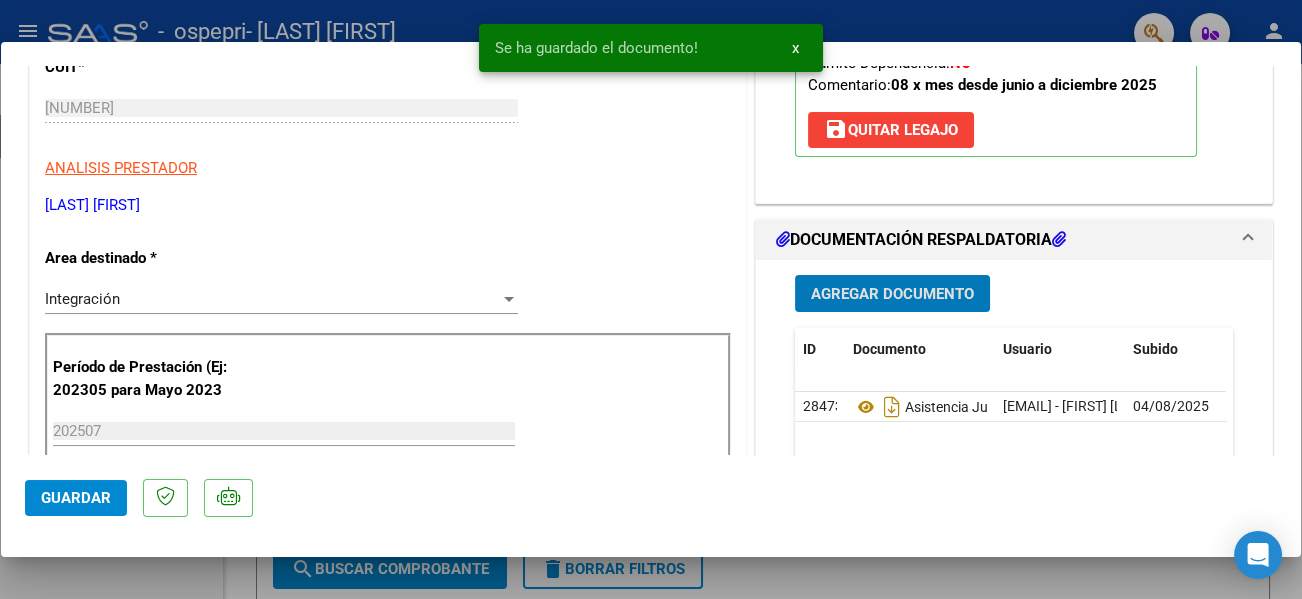 click on "Agregar Documento" at bounding box center [892, 294] 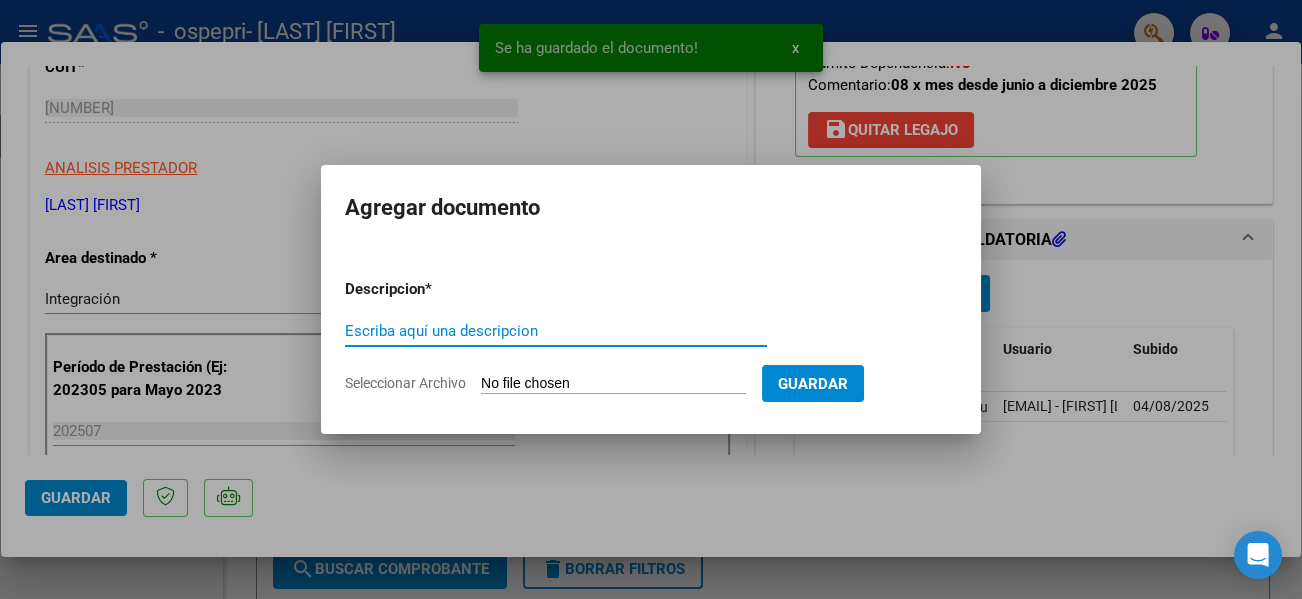 click on "Escriba aquí una descripcion" at bounding box center [556, 331] 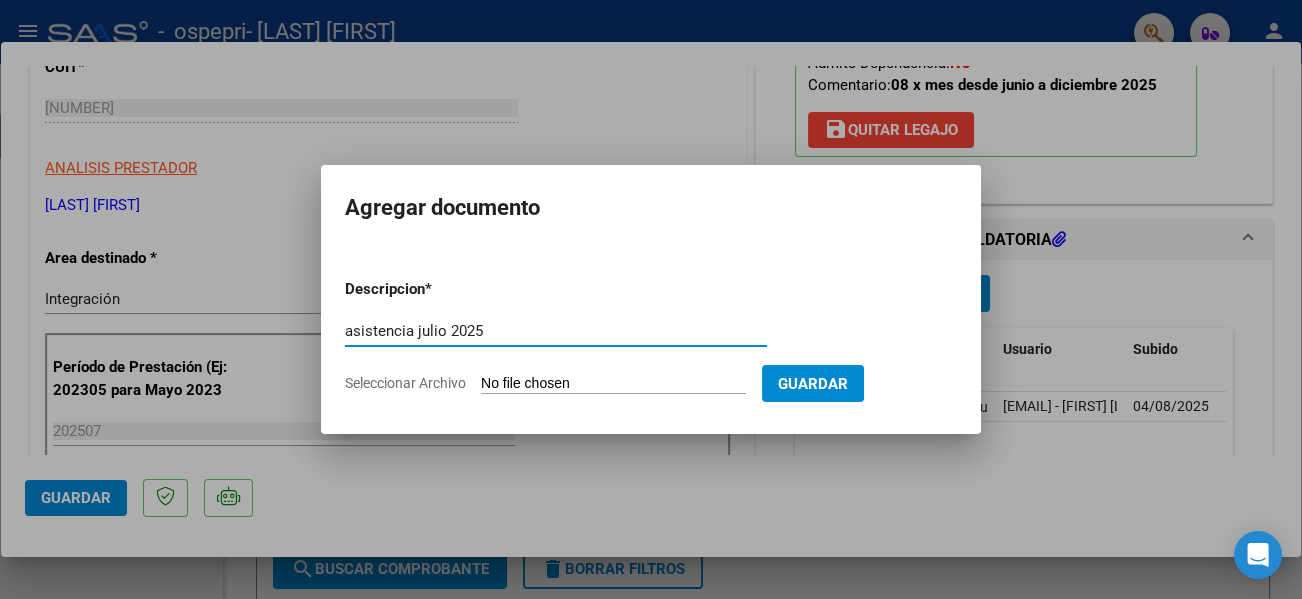 type on "asistencia julio 2025" 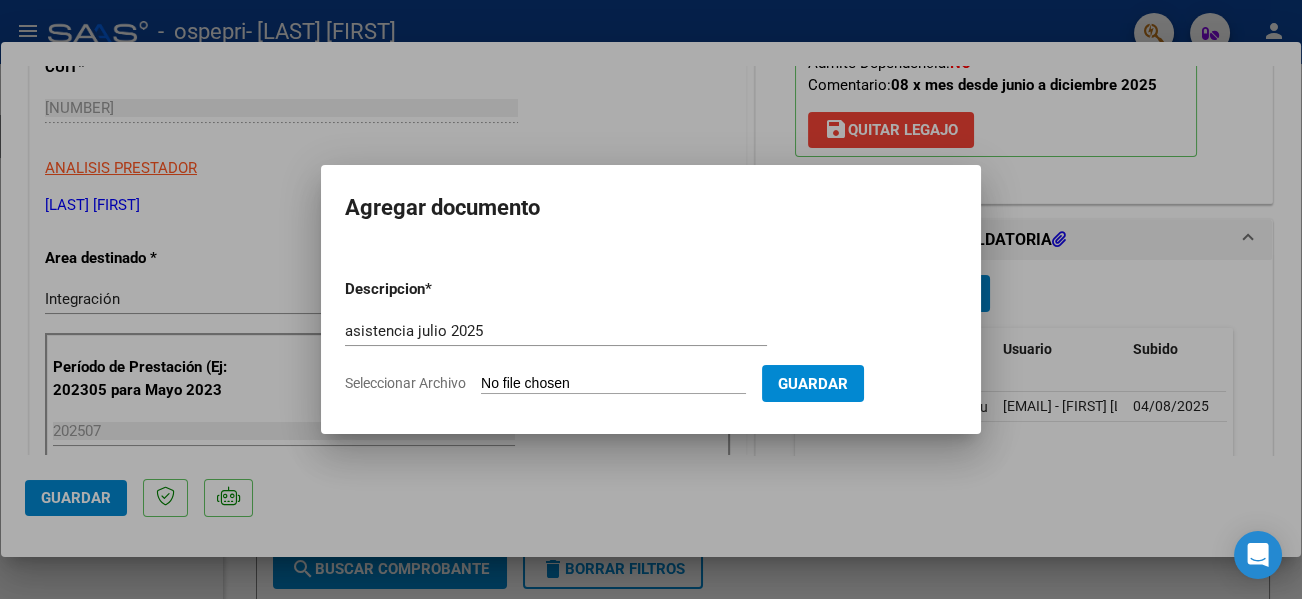 click on "Seleccionar Archivo" at bounding box center [613, 384] 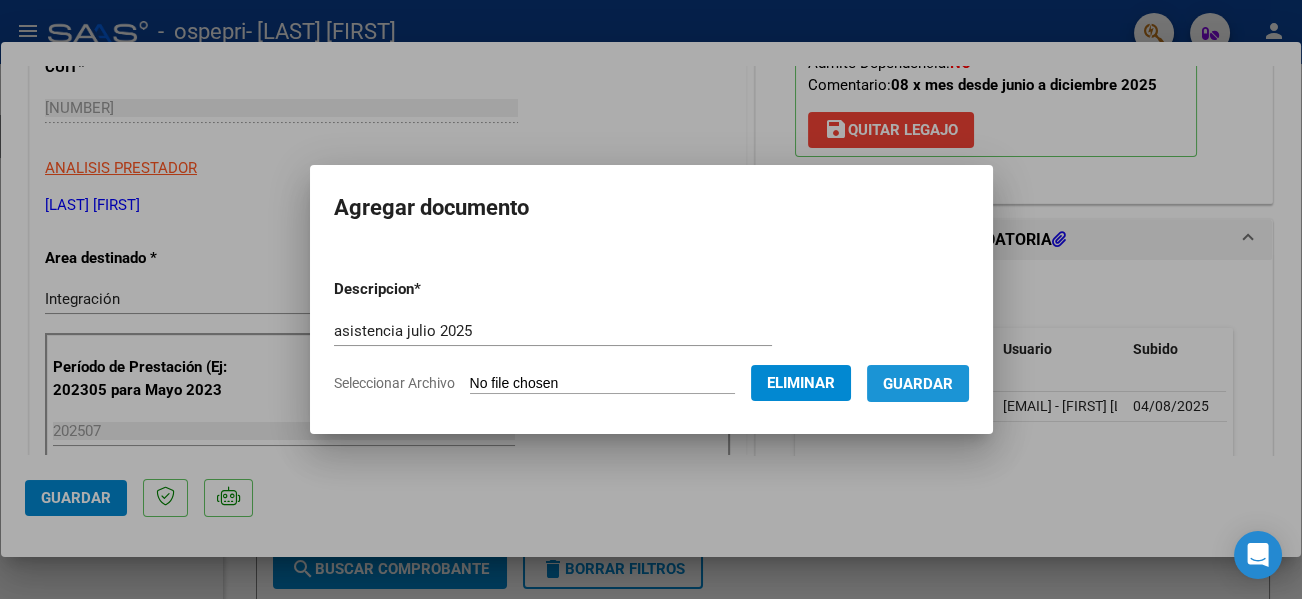 click on "Guardar" at bounding box center [918, 383] 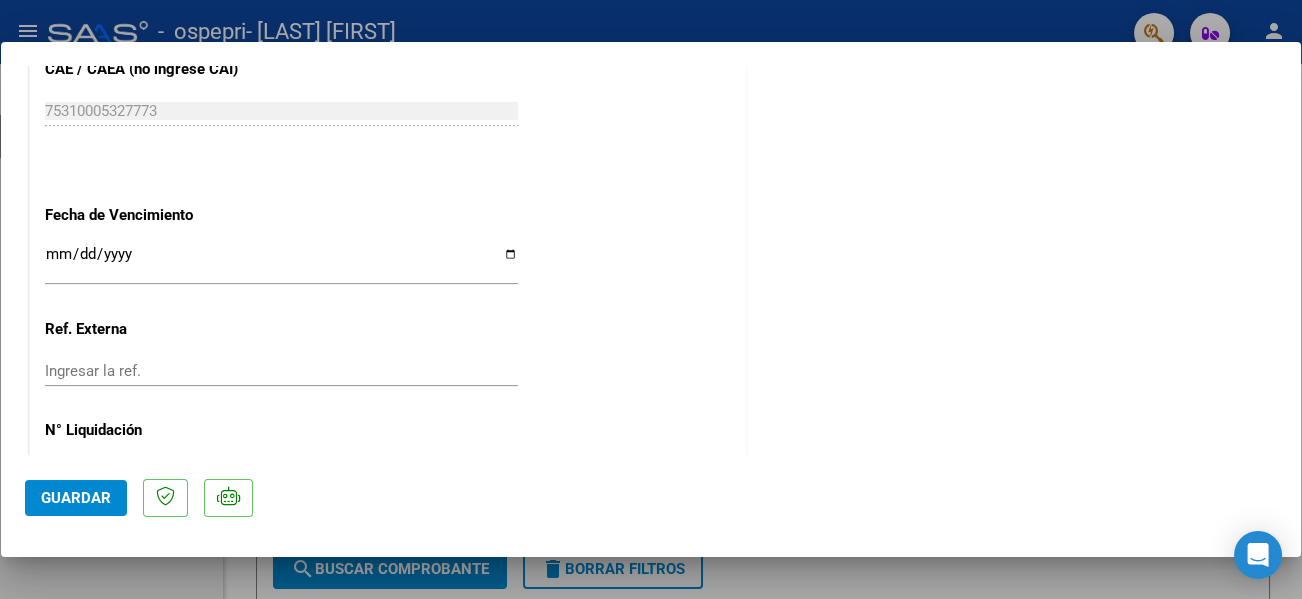 scroll, scrollTop: 1398, scrollLeft: 0, axis: vertical 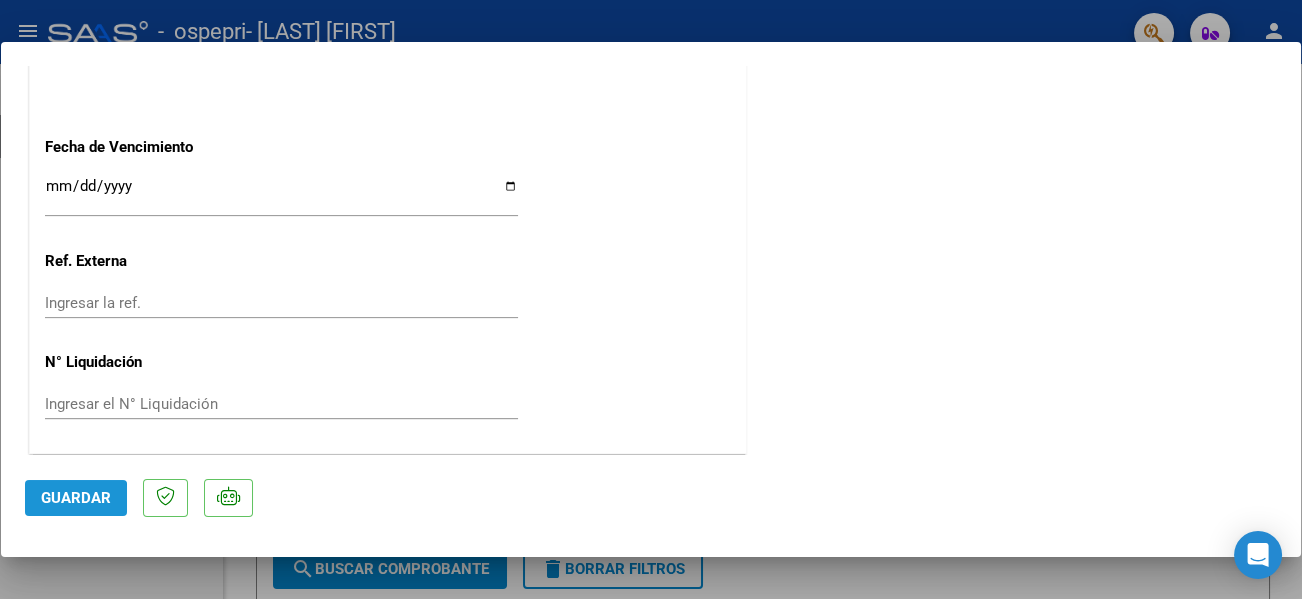 click on "Guardar" 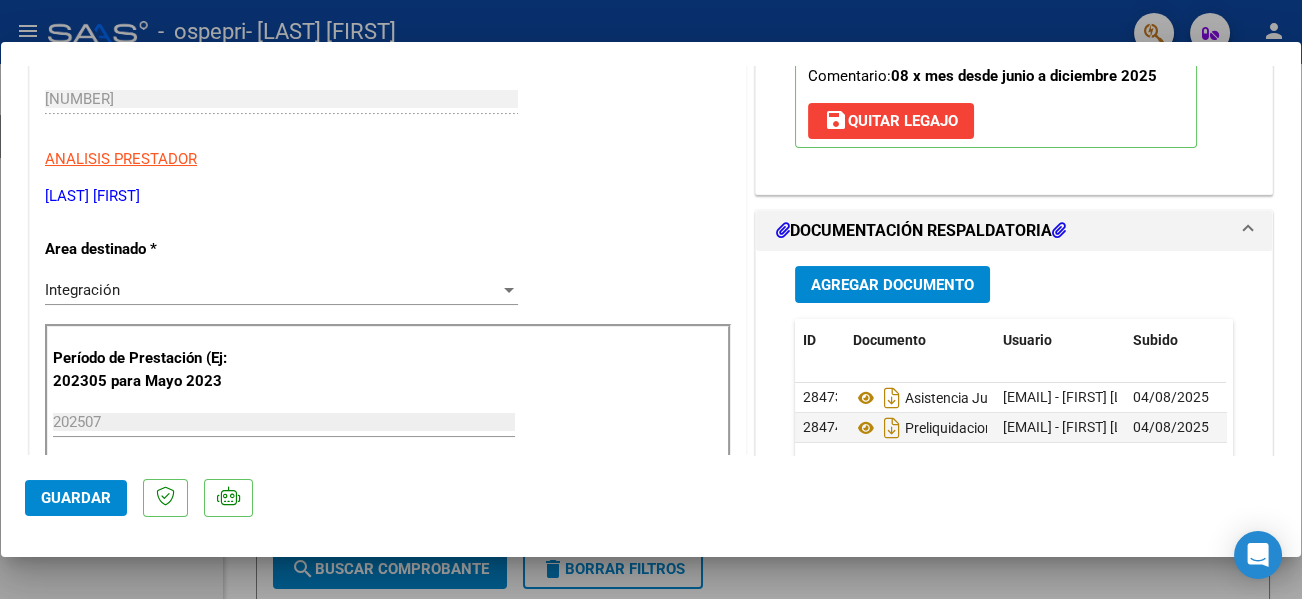 scroll, scrollTop: 322, scrollLeft: 0, axis: vertical 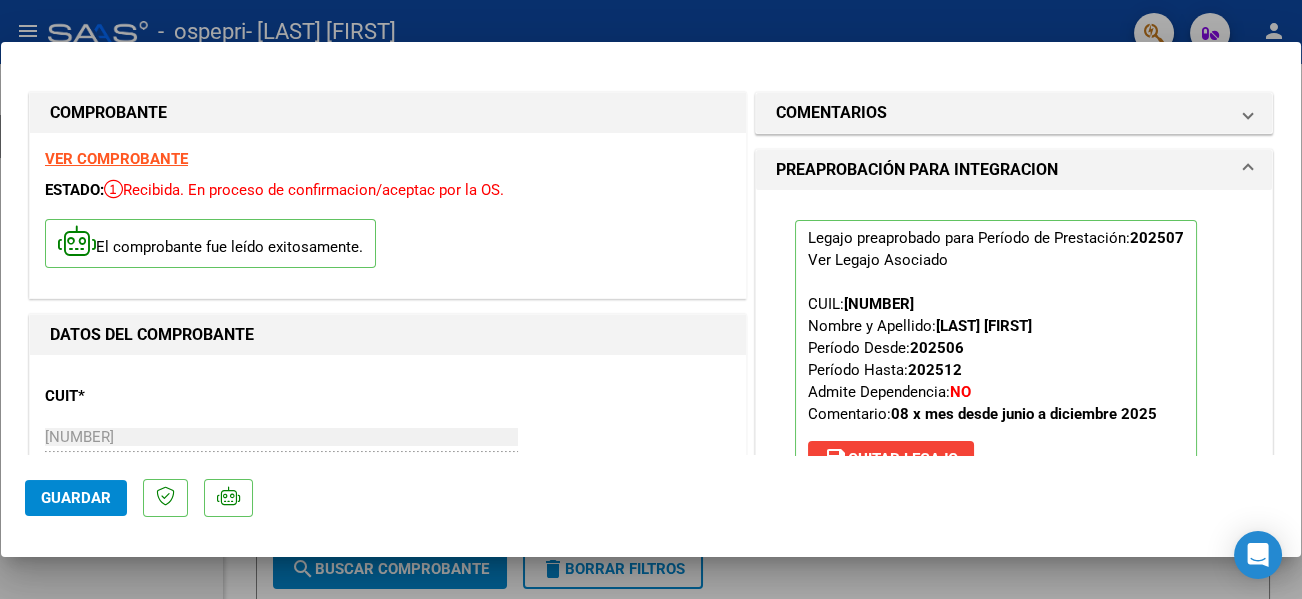 type 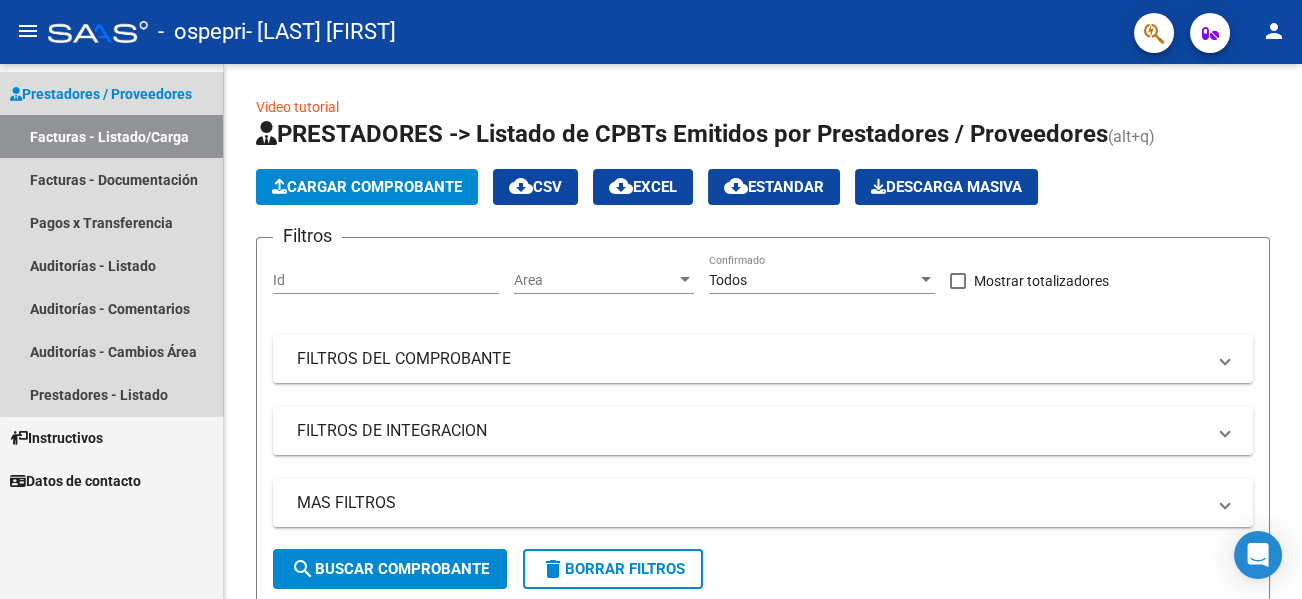 click on "Prestadores / Proveedores" at bounding box center (101, 94) 